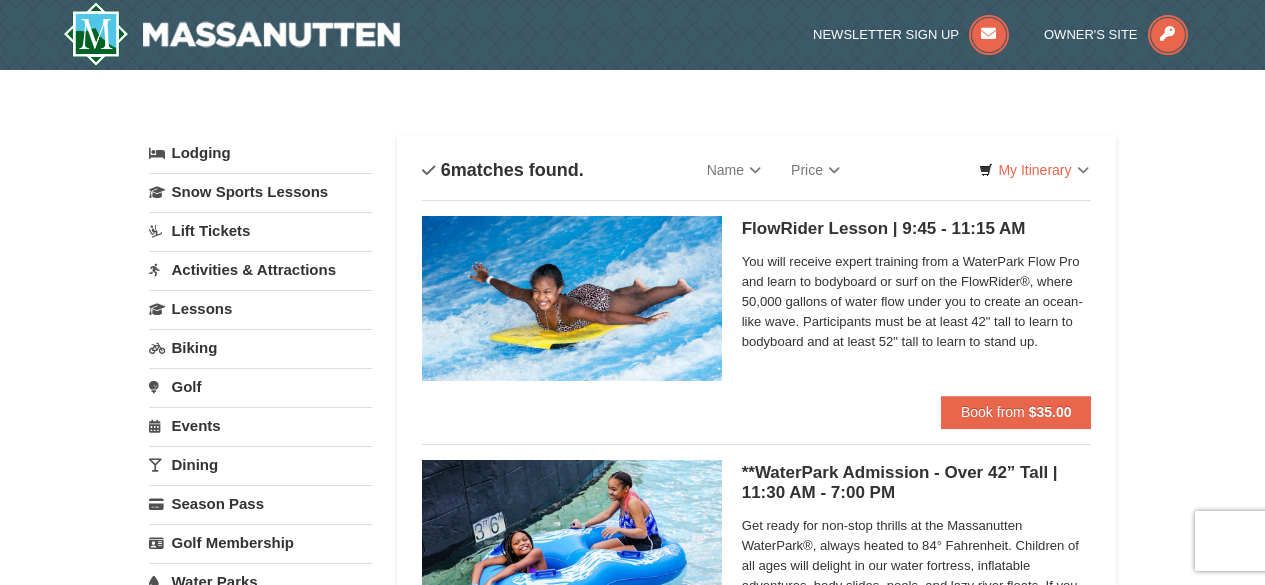 scroll, scrollTop: 0, scrollLeft: 0, axis: both 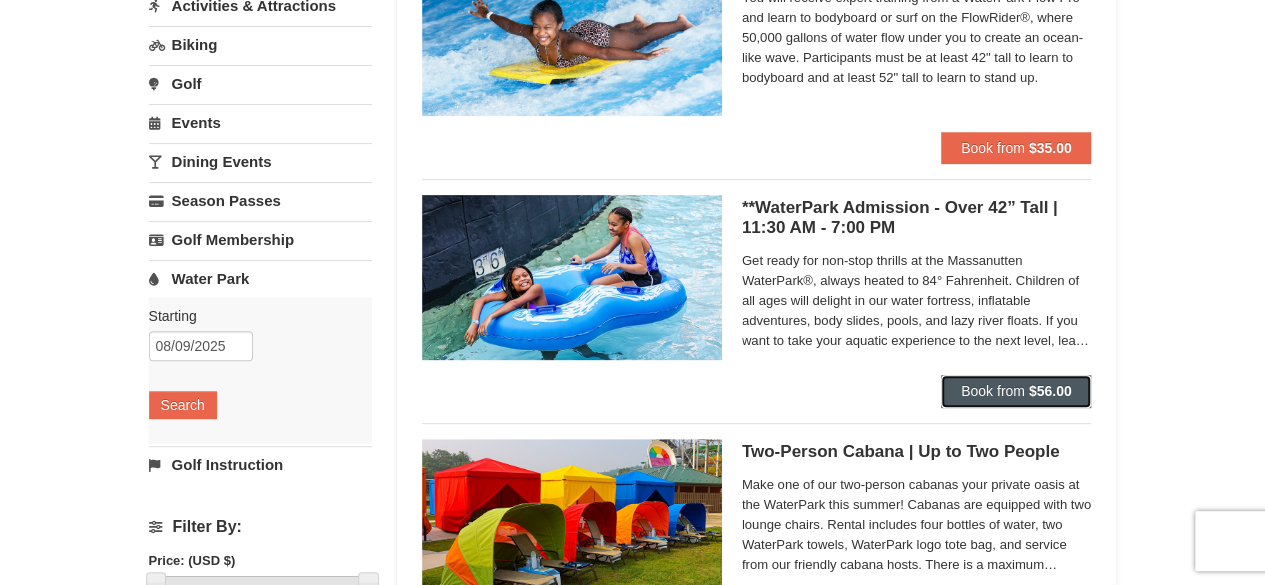 click on "$56.00" at bounding box center [1050, 391] 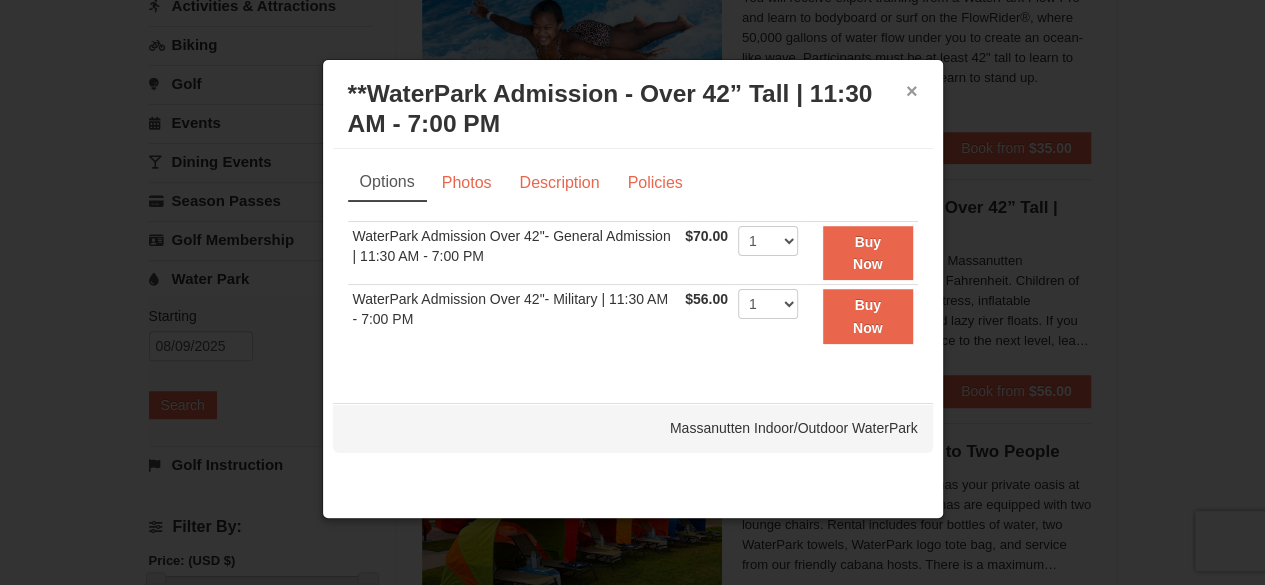 click on "×" at bounding box center (912, 91) 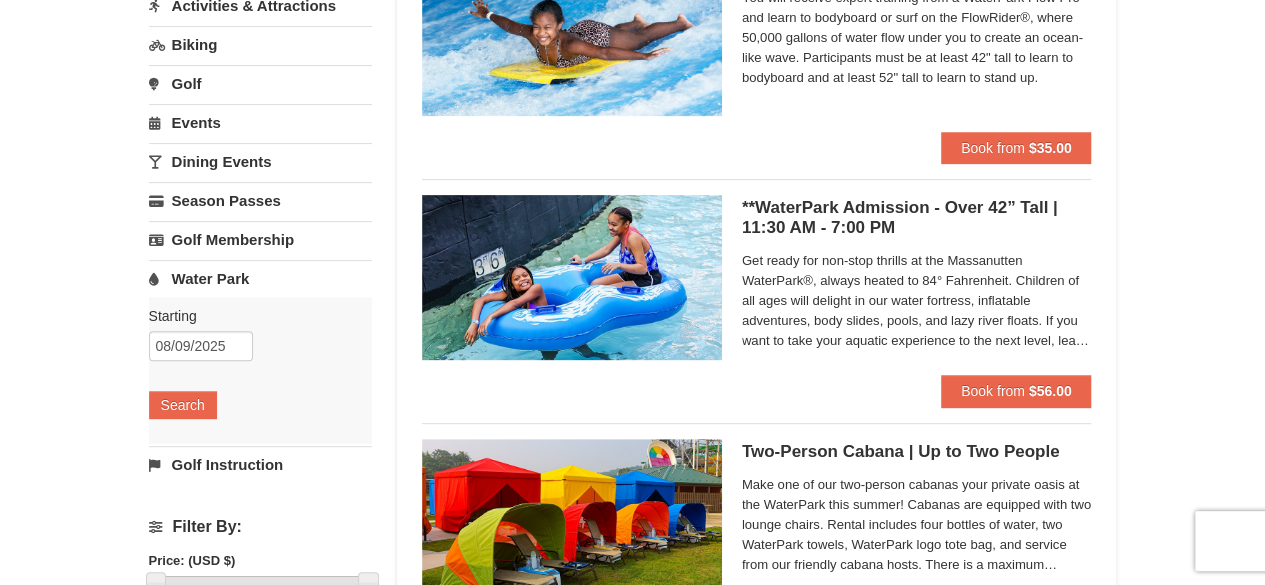 scroll, scrollTop: 0, scrollLeft: 0, axis: both 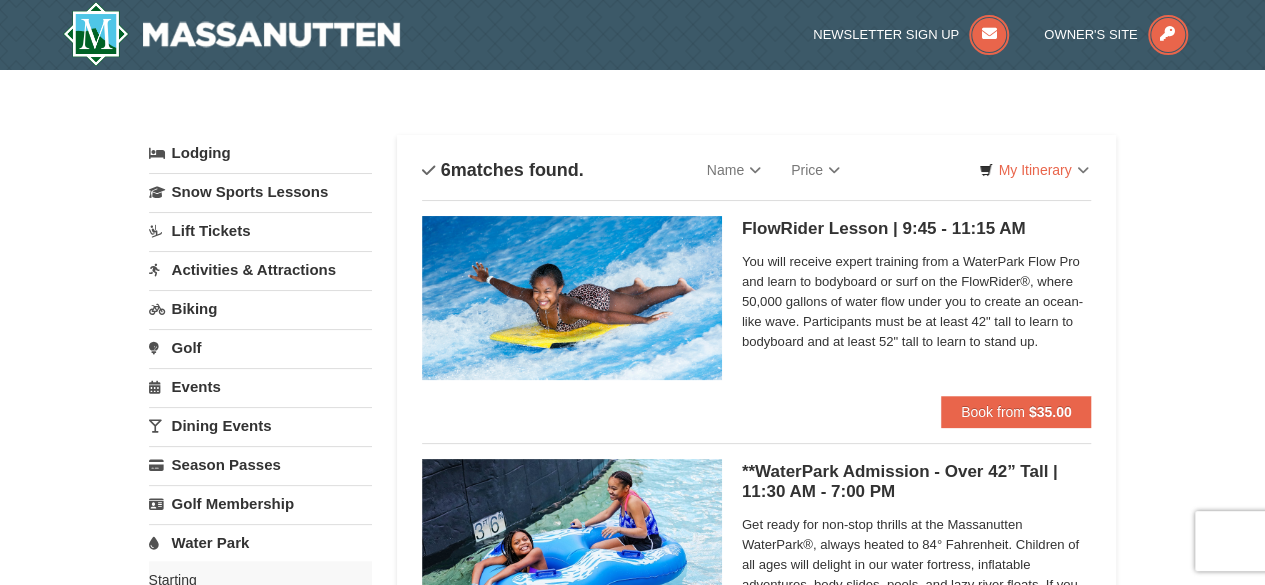 click on "Lift Tickets" at bounding box center (260, 230) 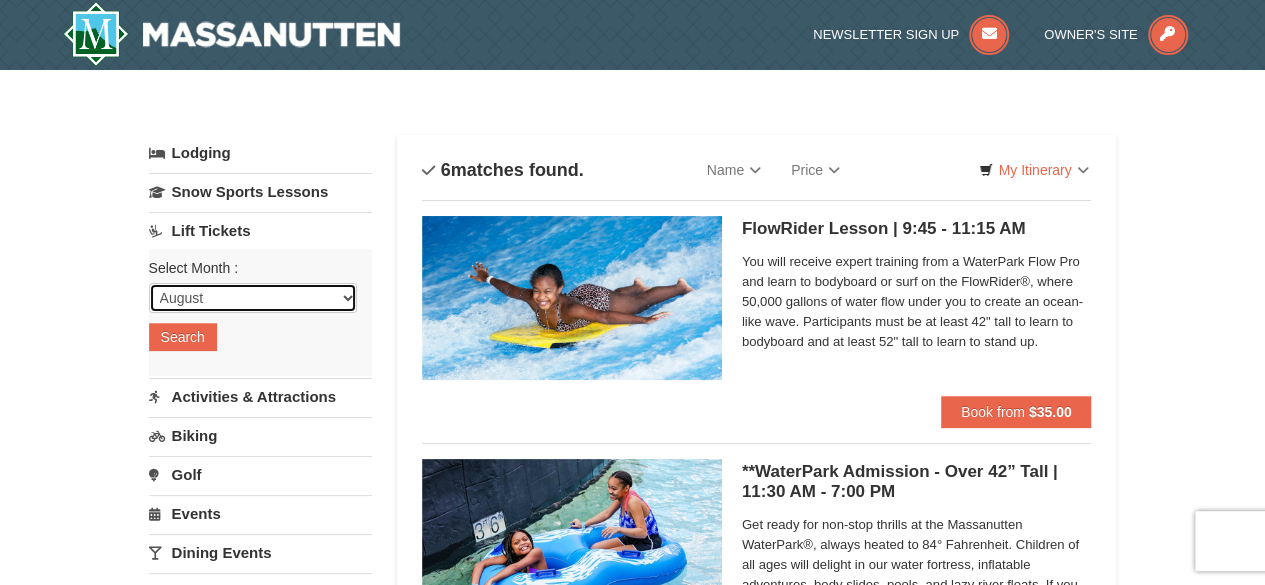click on "August  September  October  November  December  January  February  March  April  May  June  July" at bounding box center (253, 298) 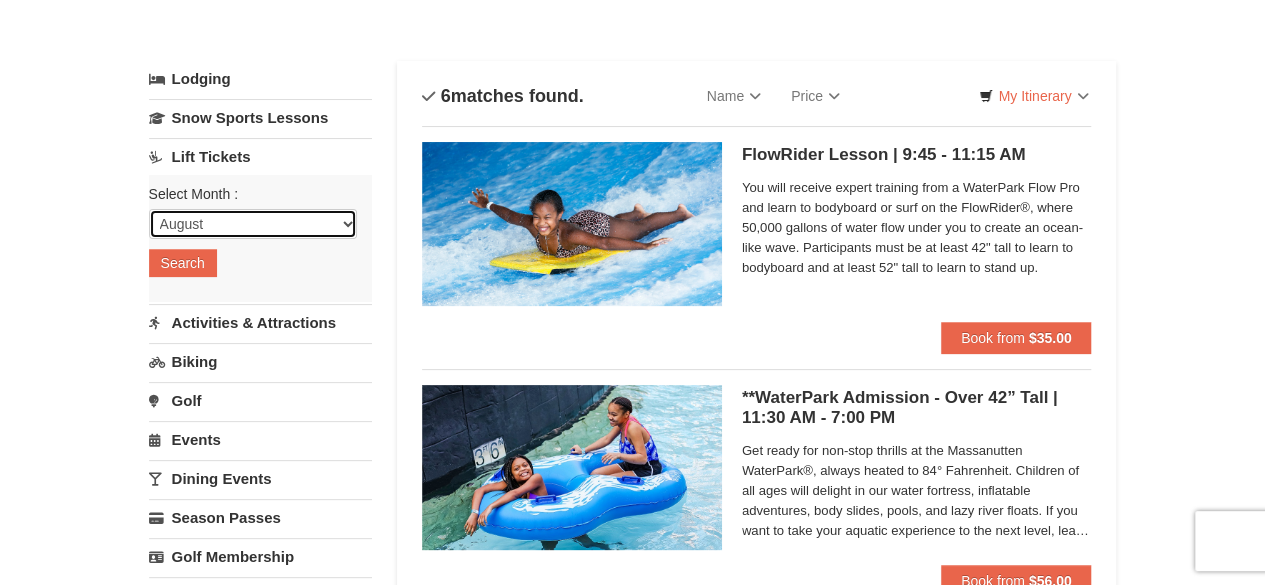 scroll, scrollTop: 0, scrollLeft: 0, axis: both 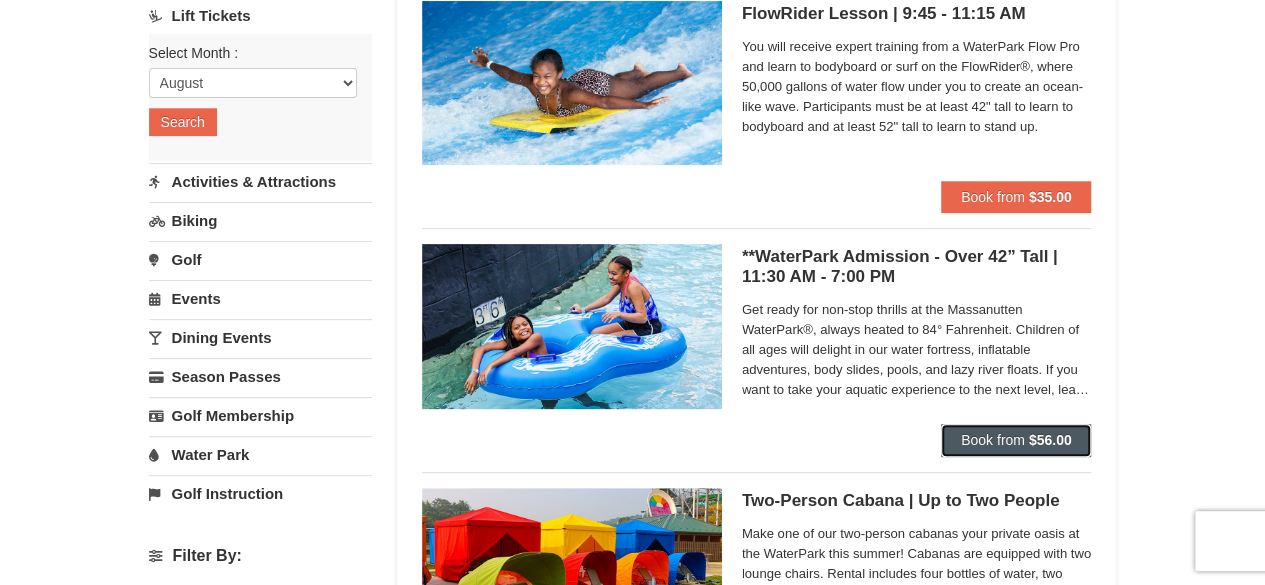 click on "Book from" at bounding box center [993, 440] 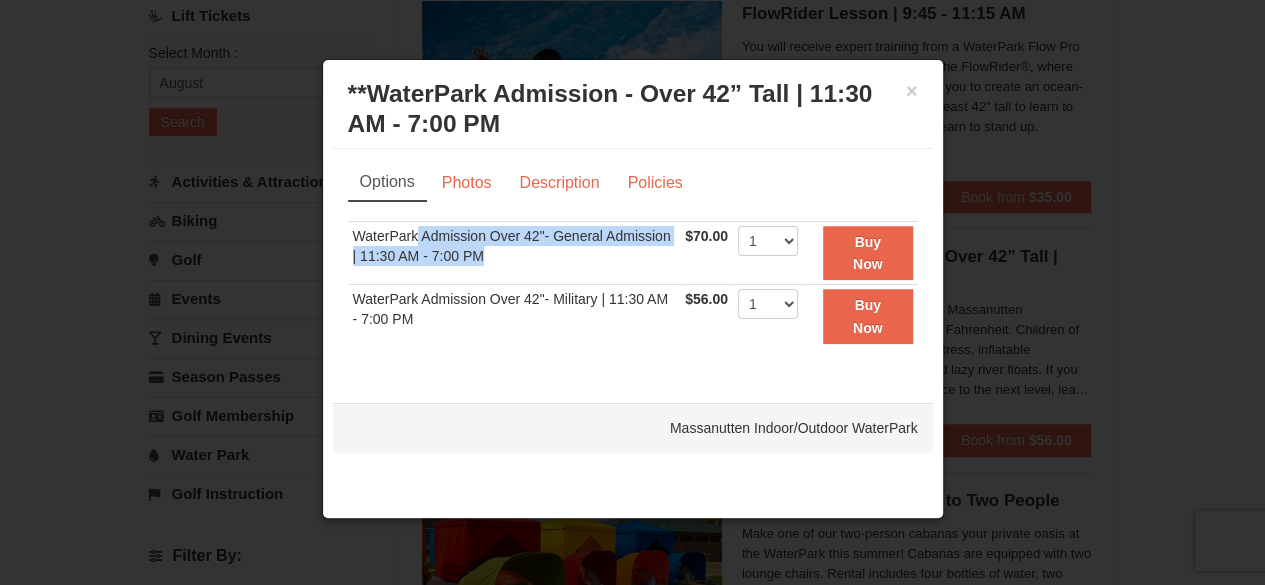 drag, startPoint x: 414, startPoint y: 235, endPoint x: 551, endPoint y: 255, distance: 138.45216 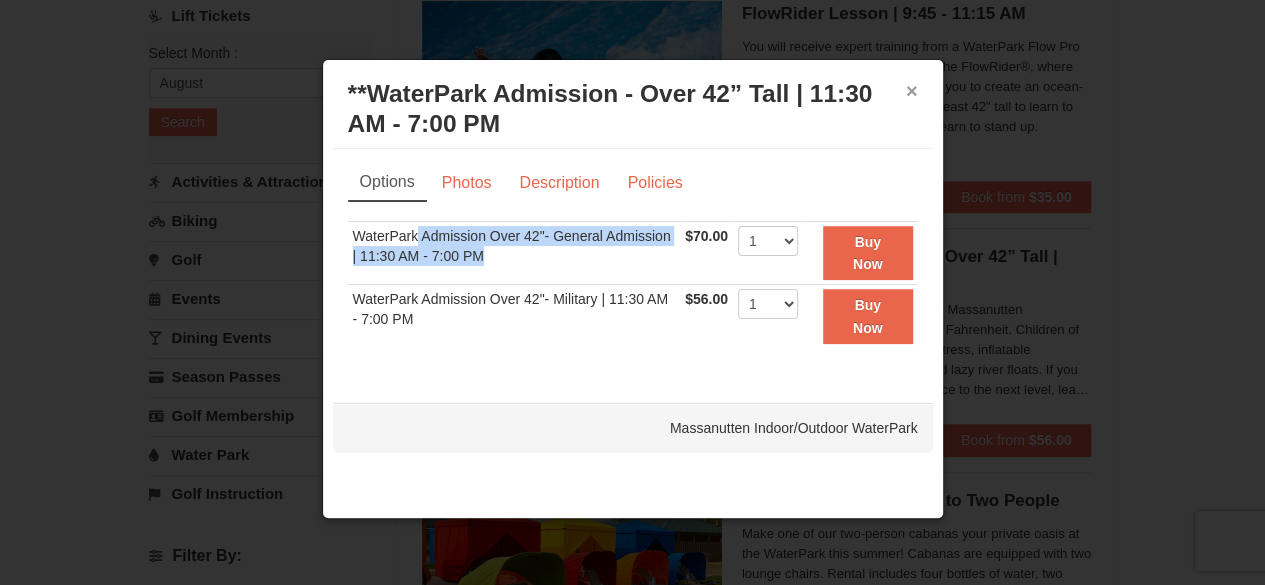 click on "×" at bounding box center [912, 91] 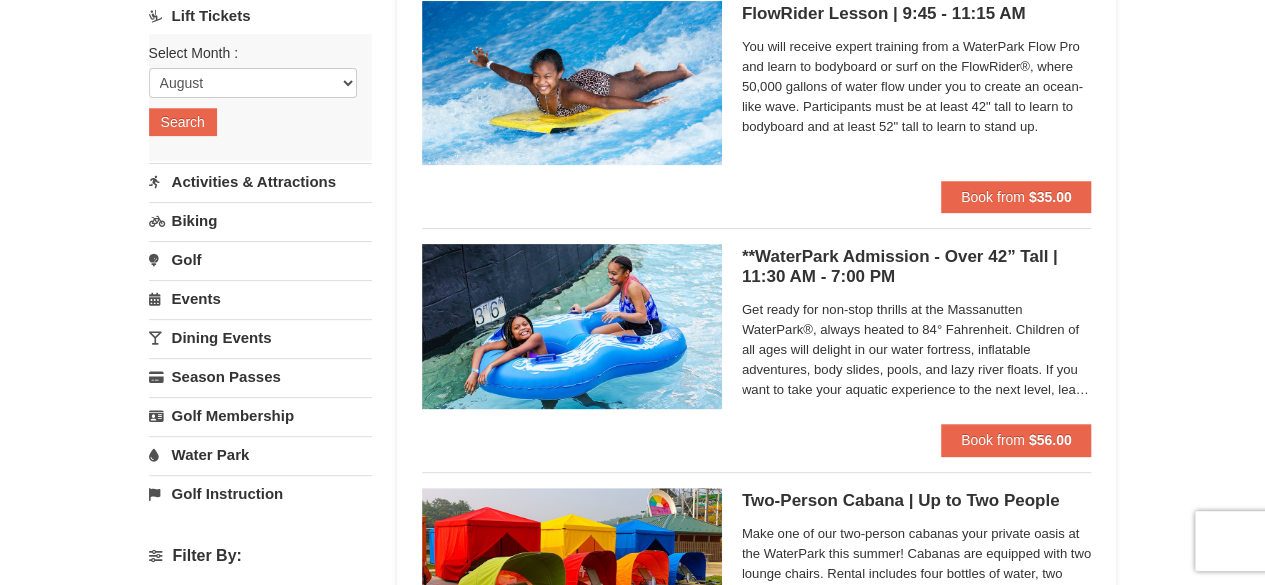 click on "Sort By
Name
Name (A to Z)
Name (Z to A)
Price
Price (Low to High)
Price (High to Low)
Search Progress
6  matches found.
We are sorry!" at bounding box center [757, 687] 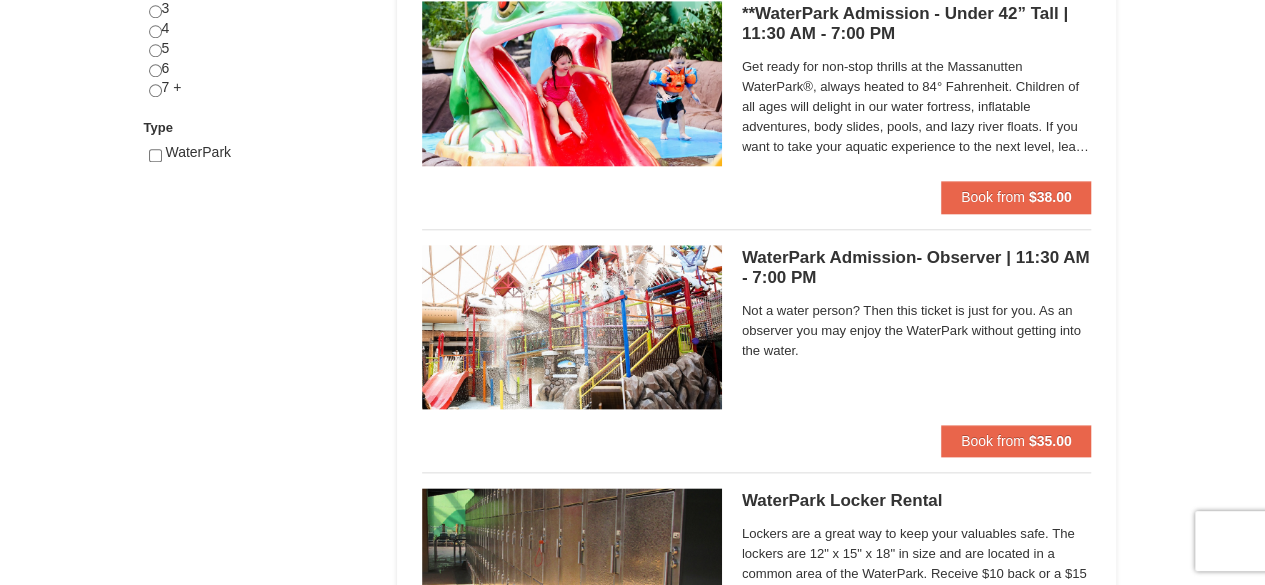 scroll, scrollTop: 946, scrollLeft: 0, axis: vertical 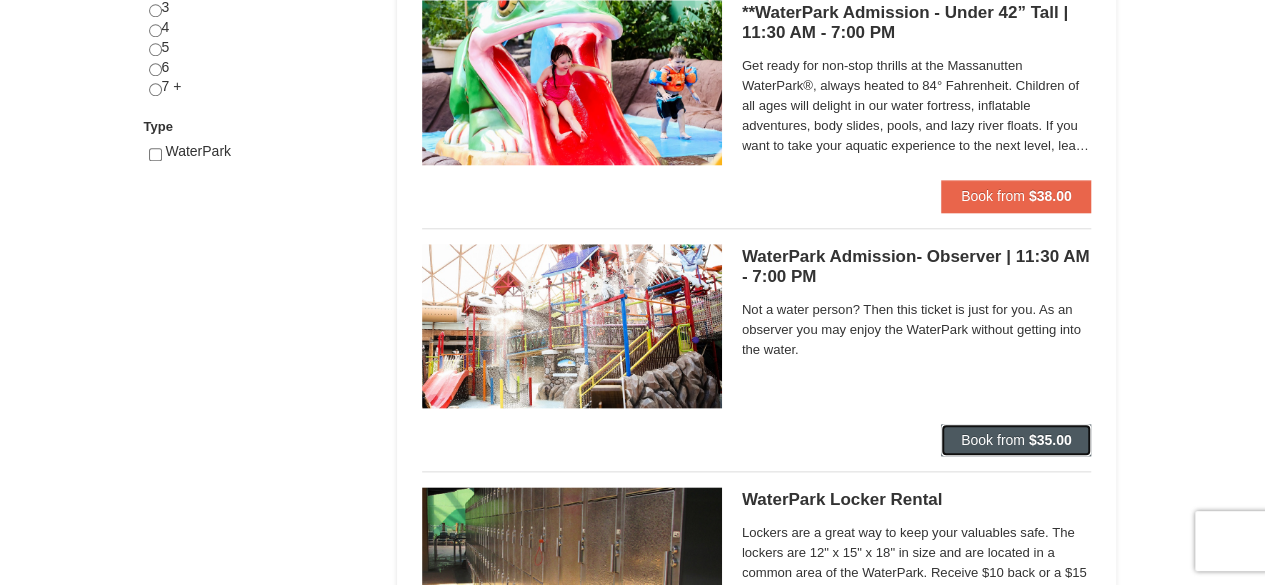 click on "Book from   $35.00" at bounding box center (1016, 440) 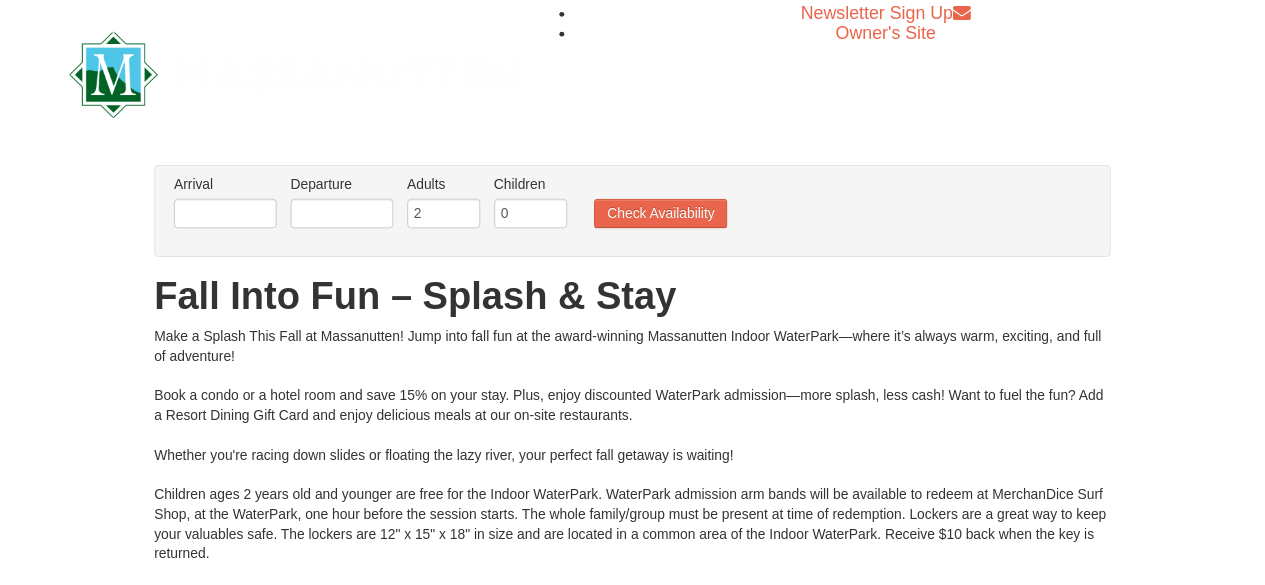 scroll, scrollTop: 0, scrollLeft: 0, axis: both 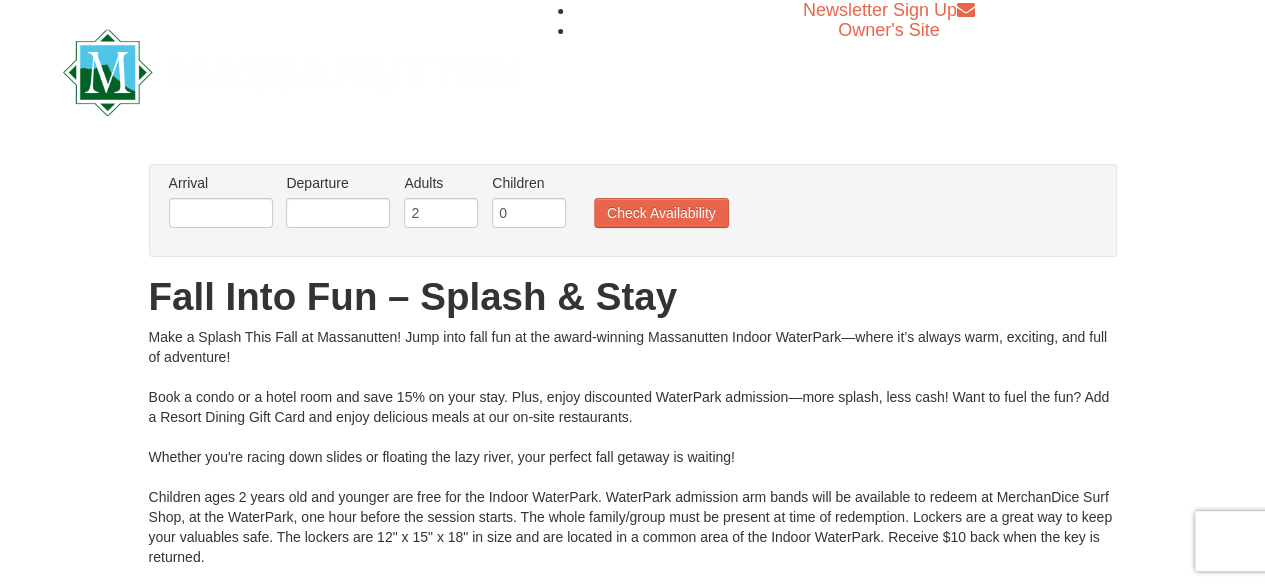 click on "Arrival Please format dates MM/DD/YYYY Please format dates MM/DD/YYYY
Departure Please format dates MM/DD/YYYY Please format dates MM/DD/YYYY
Adults Please format dates MM/DD/YYYY
2
Children Please format dates MM/DD/YYYY
0
Check Availability" at bounding box center (633, 210) 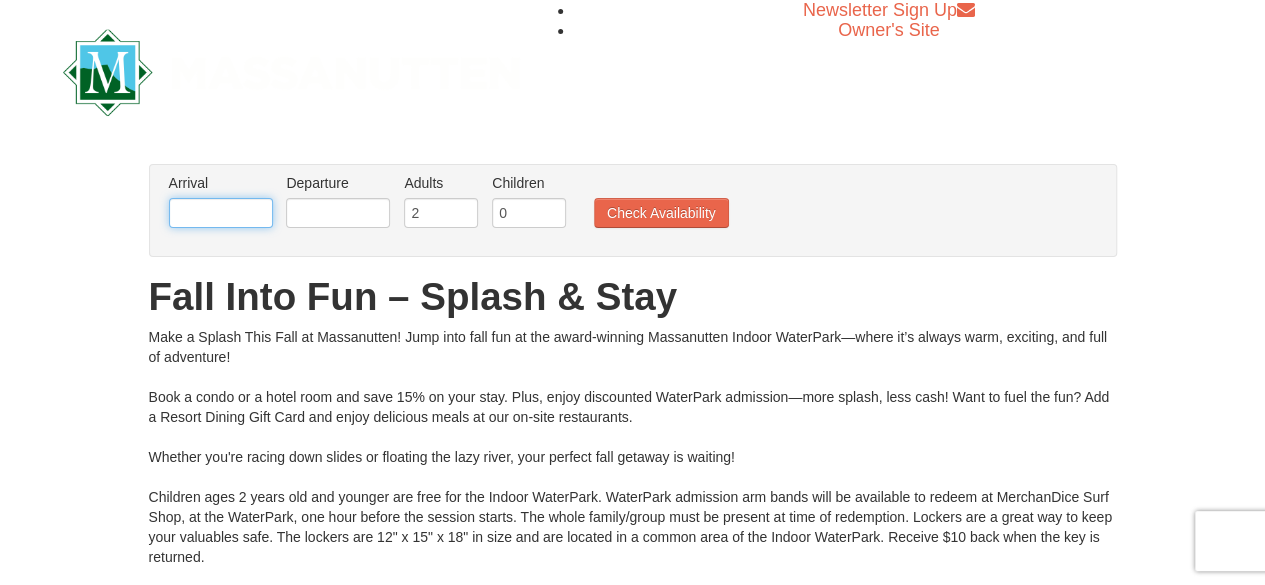 click at bounding box center (221, 213) 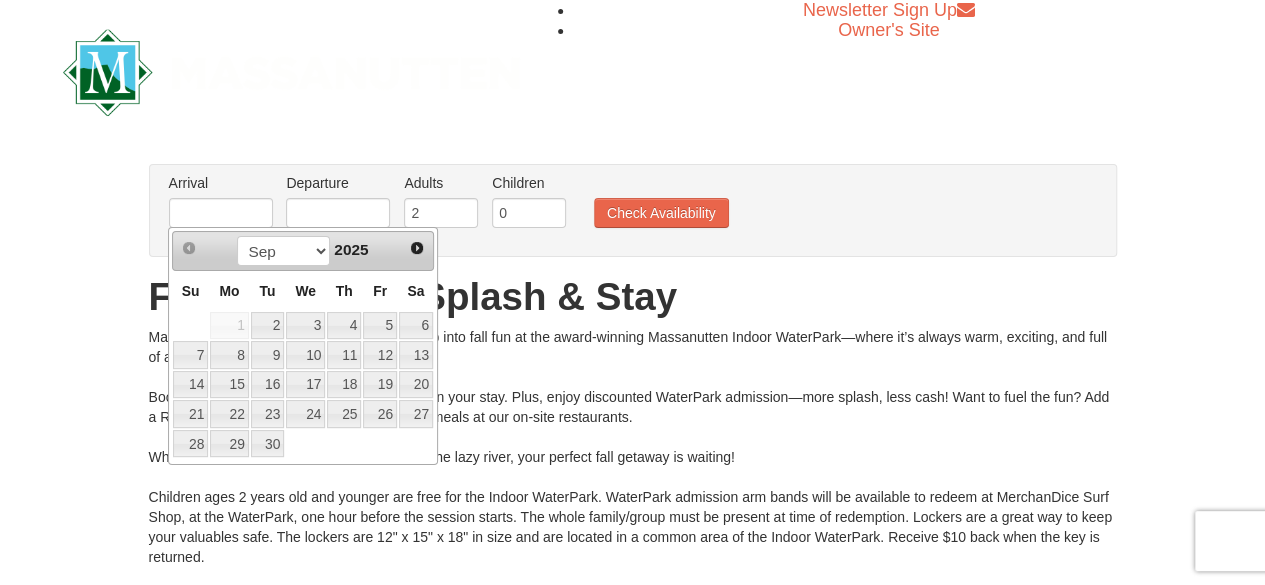 click on "2025" at bounding box center [351, 249] 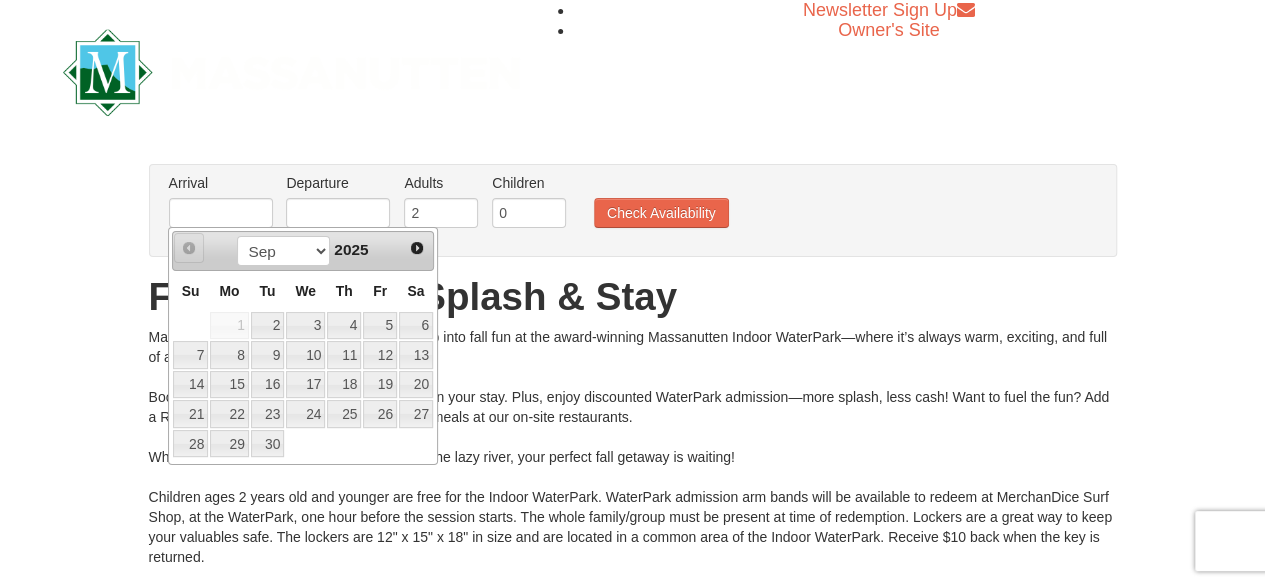 click on "Prev" at bounding box center (189, 248) 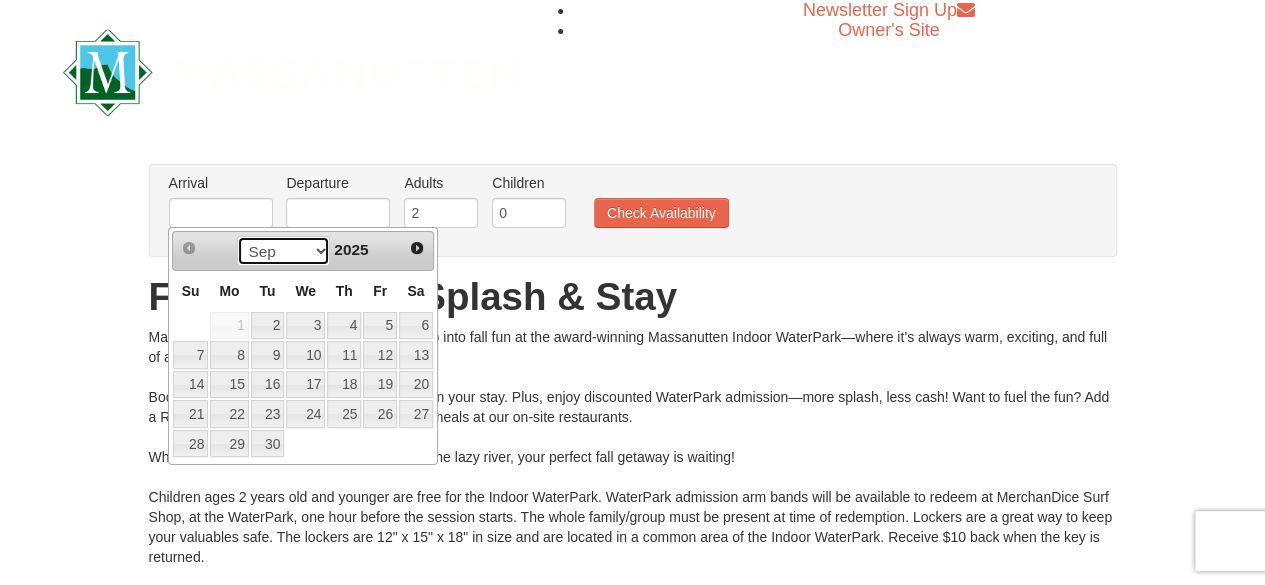 click on "Sep Oct Nov Dec" at bounding box center [283, 251] 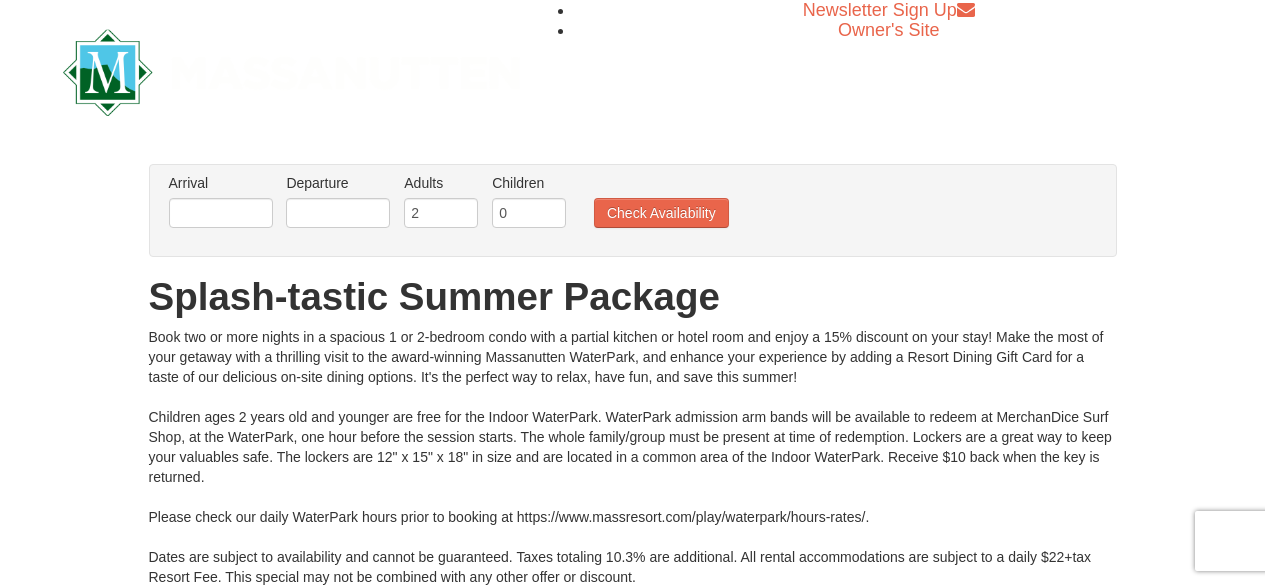 scroll, scrollTop: 0, scrollLeft: 0, axis: both 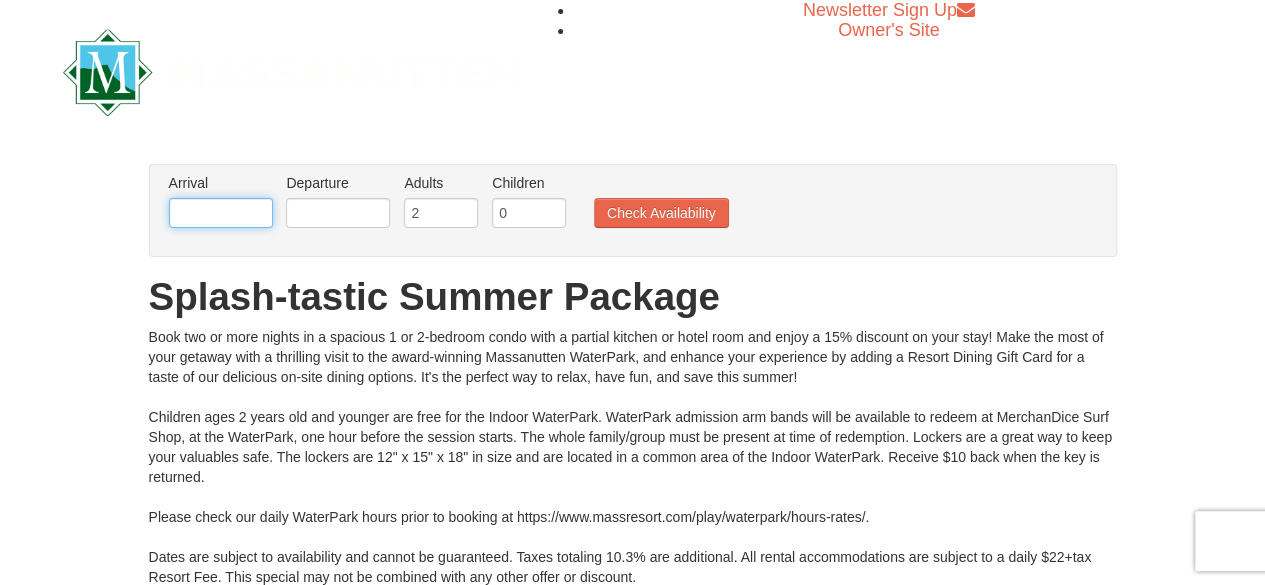 click at bounding box center [221, 213] 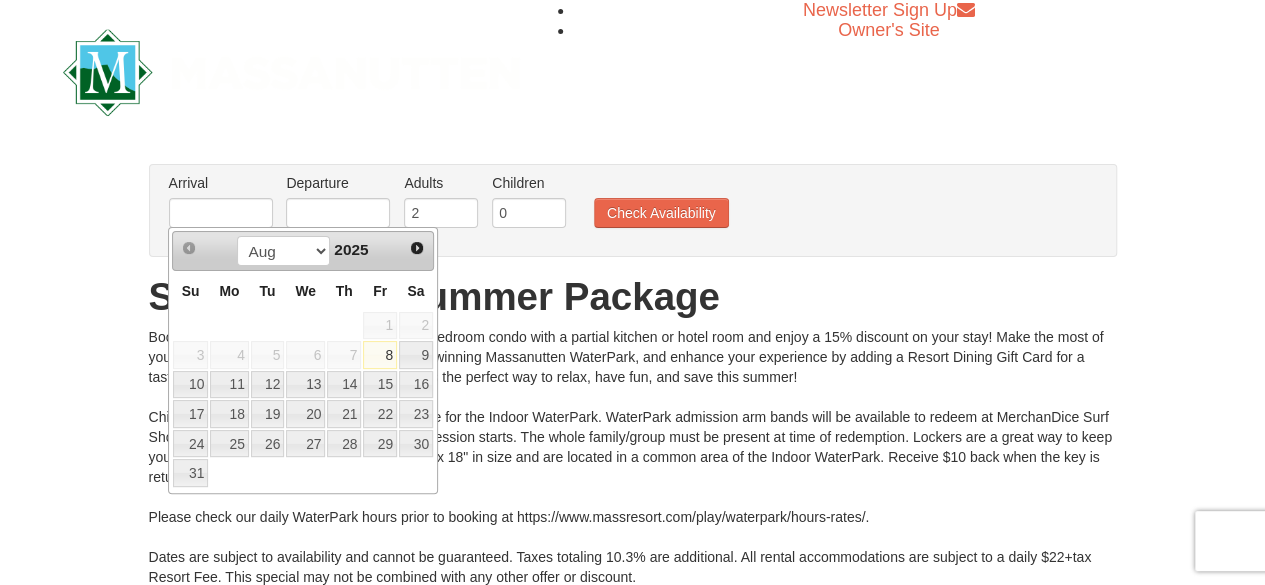 click on "×
From:
To:
Adults:
2
Children:
0
Change
Arrival Please format dates MM/DD/YYYY Please format dates MM/DD/YYYY
Departure Please format dates MM/DD/YYYY Please format dates MM/DD/YYYY
Adults
2 0" at bounding box center [632, 435] 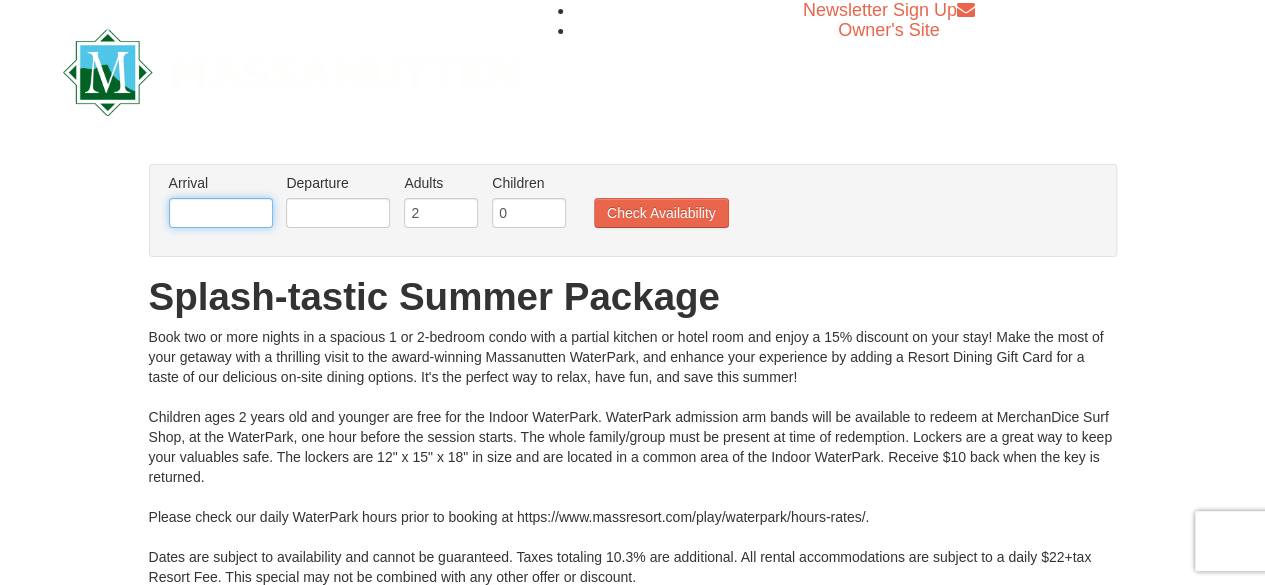 click at bounding box center (221, 213) 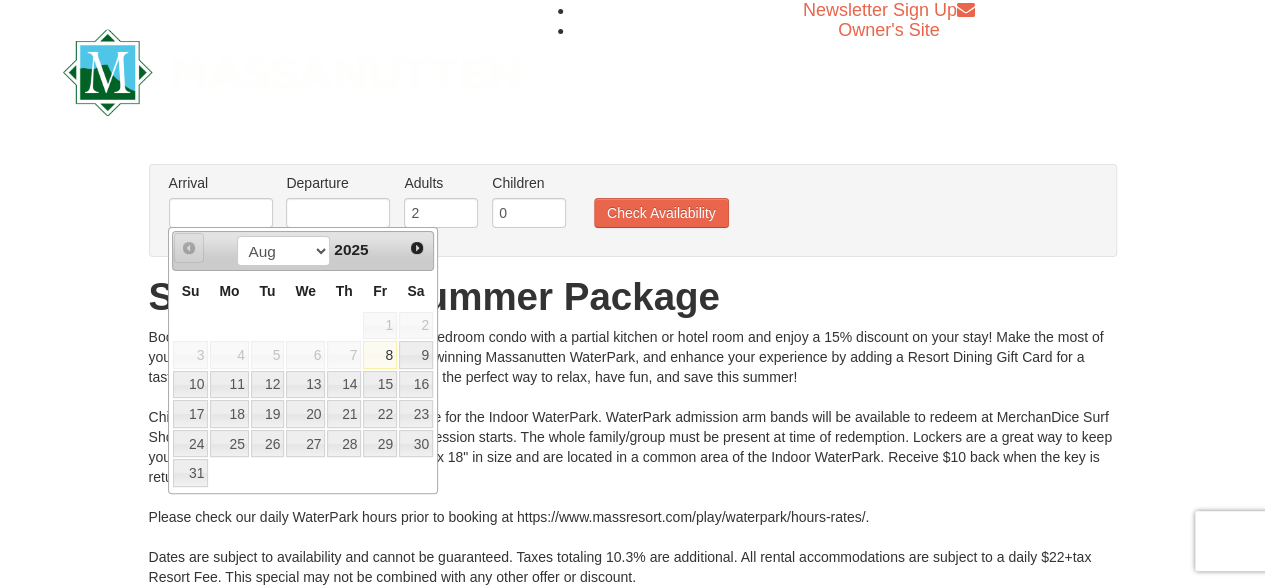 click on "Prev" at bounding box center (189, 248) 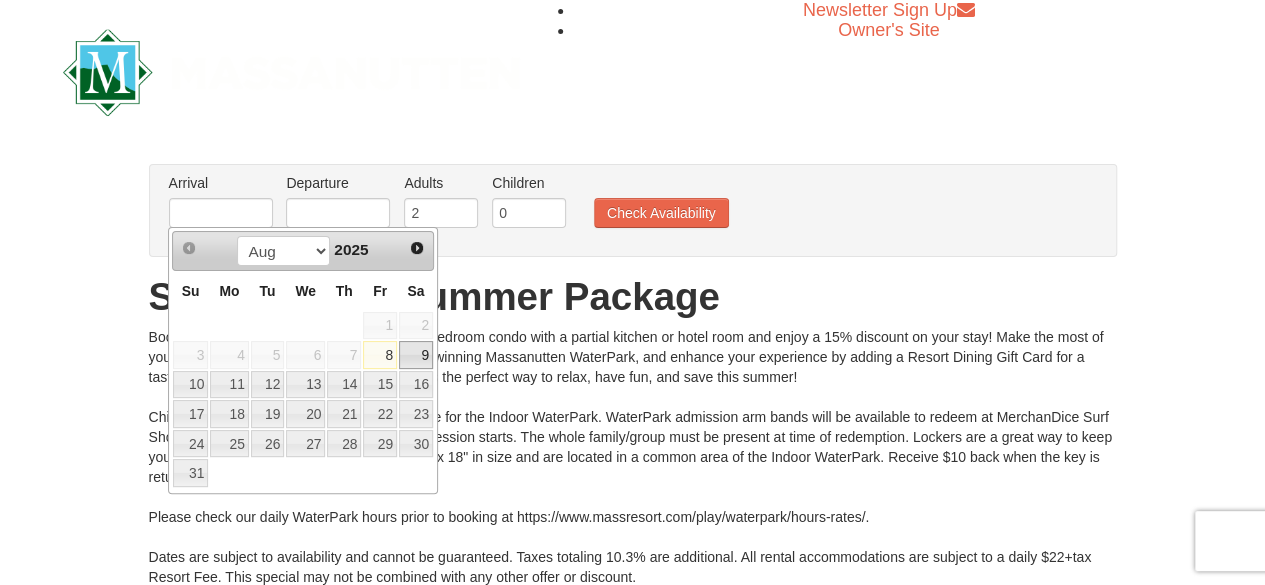 click on "9" at bounding box center [416, 355] 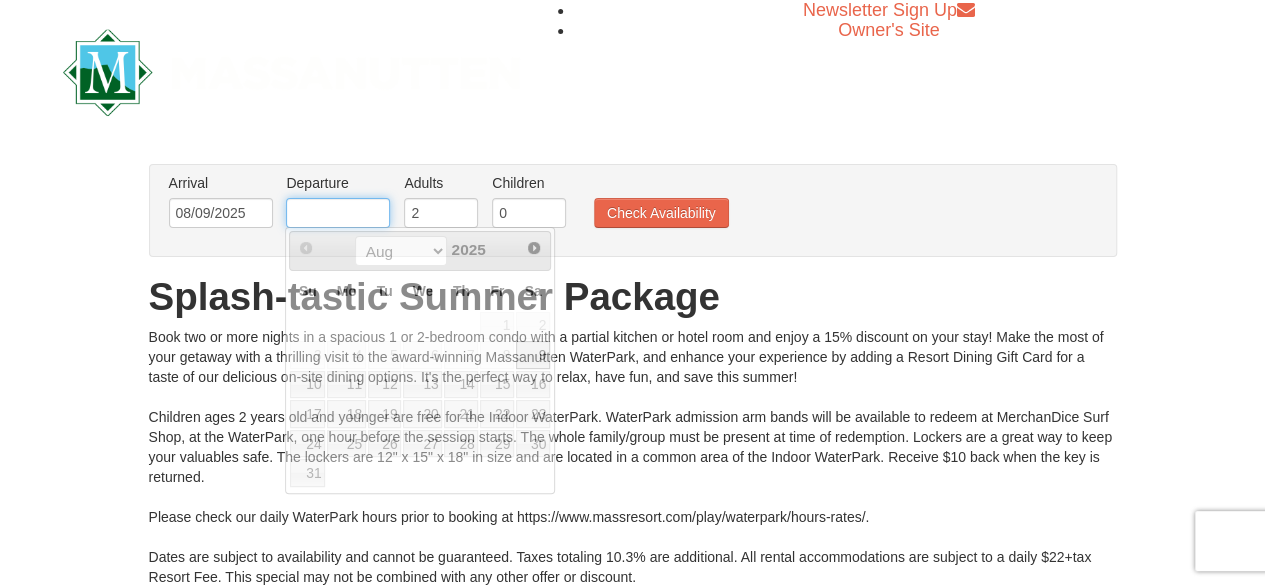 click at bounding box center [338, 213] 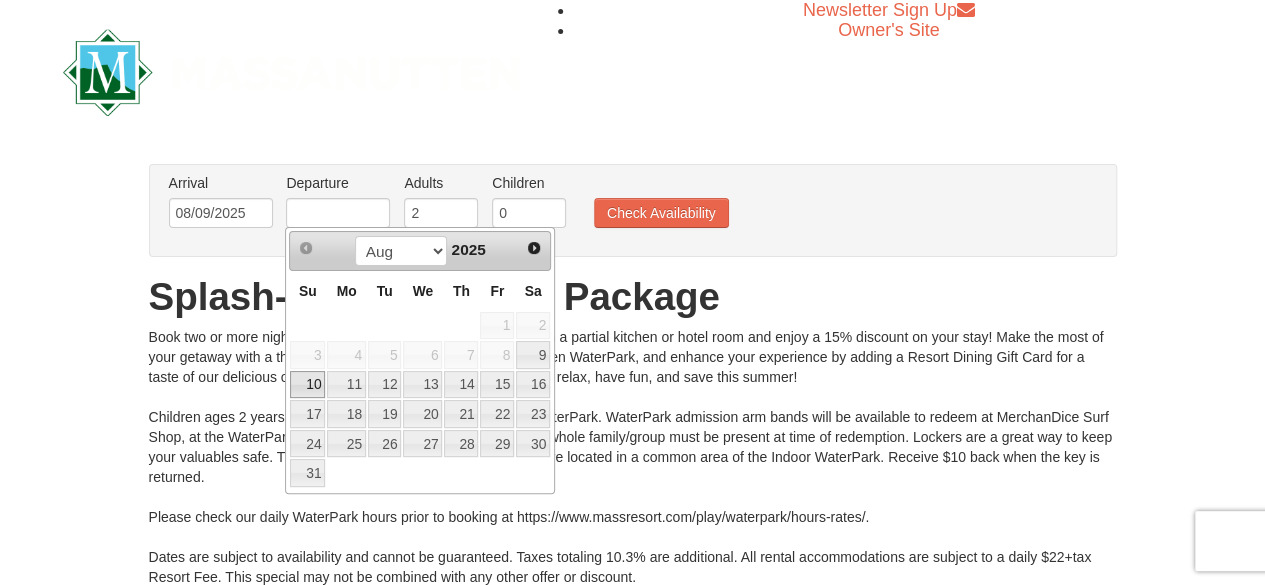 click on "10" at bounding box center (307, 385) 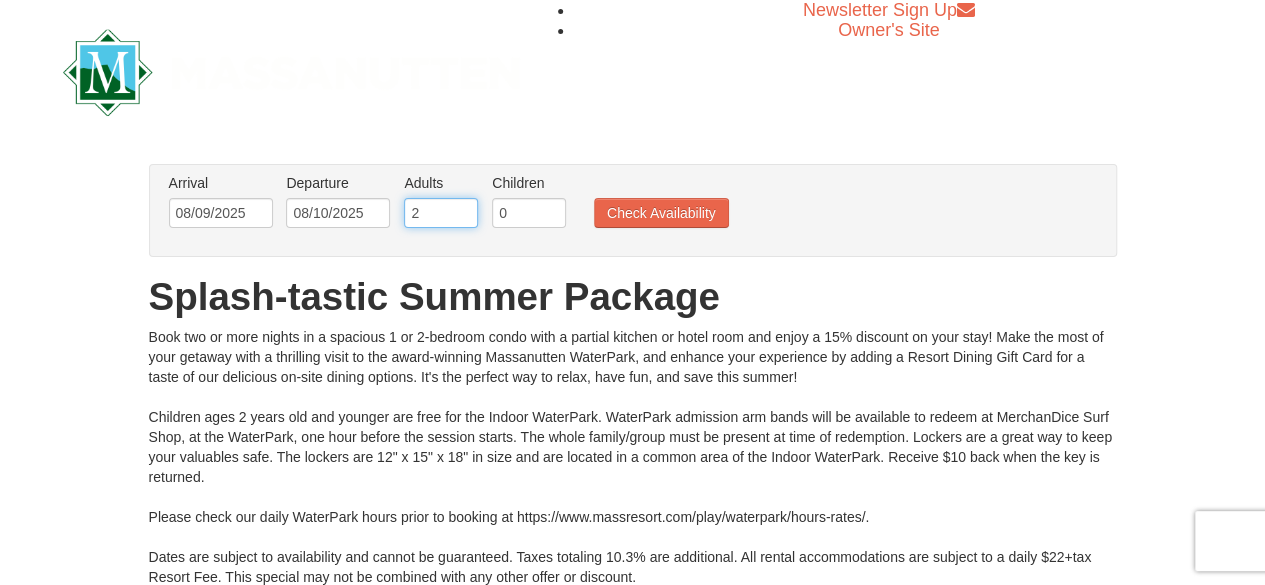 click on "2" at bounding box center (441, 213) 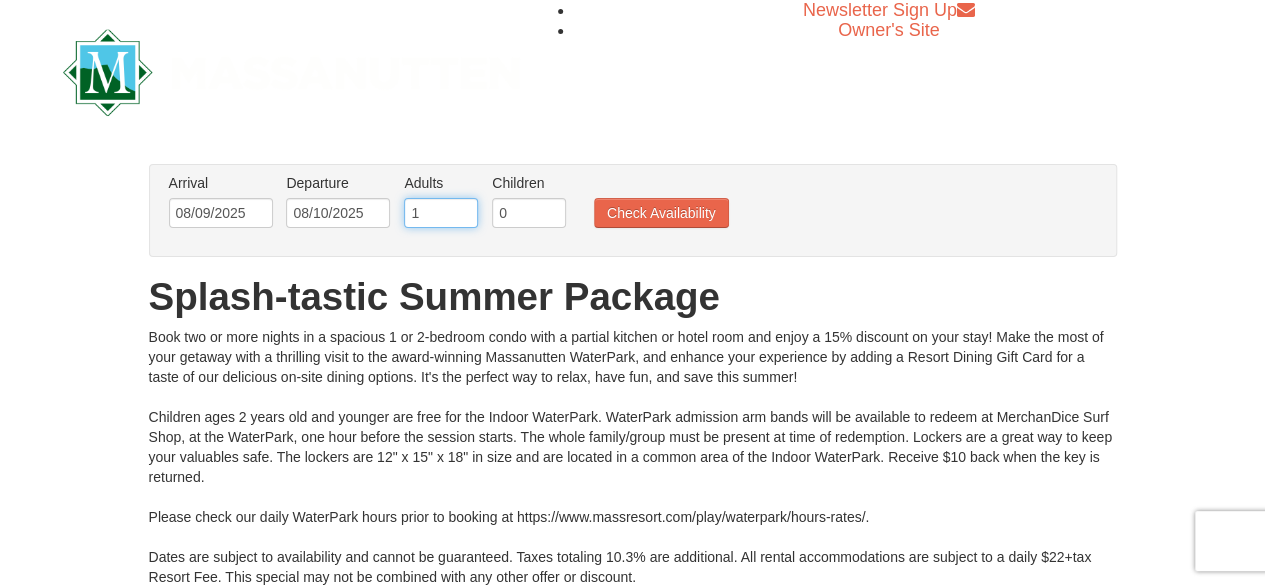 type on "1" 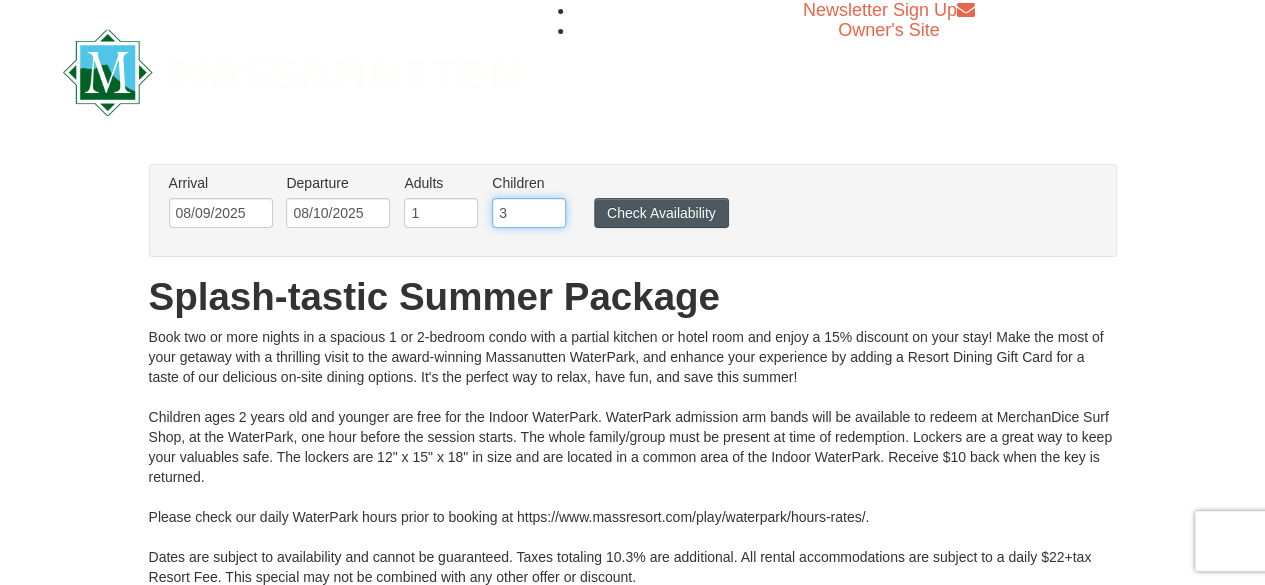 type on "3" 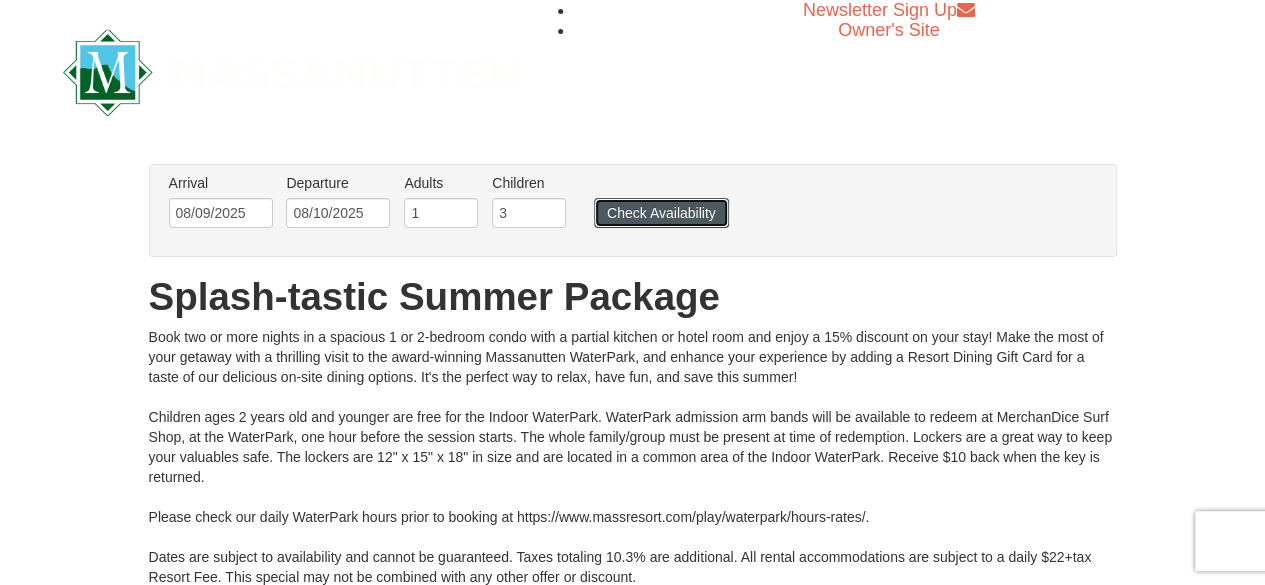 click on "Check Availability" at bounding box center [661, 213] 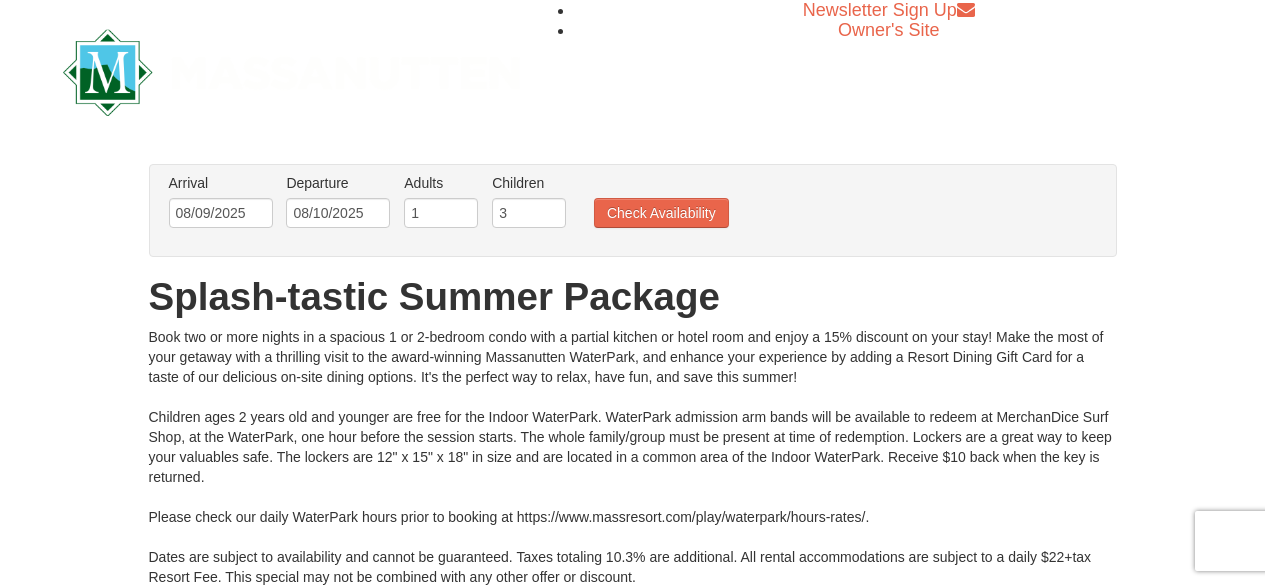 scroll, scrollTop: 0, scrollLeft: 0, axis: both 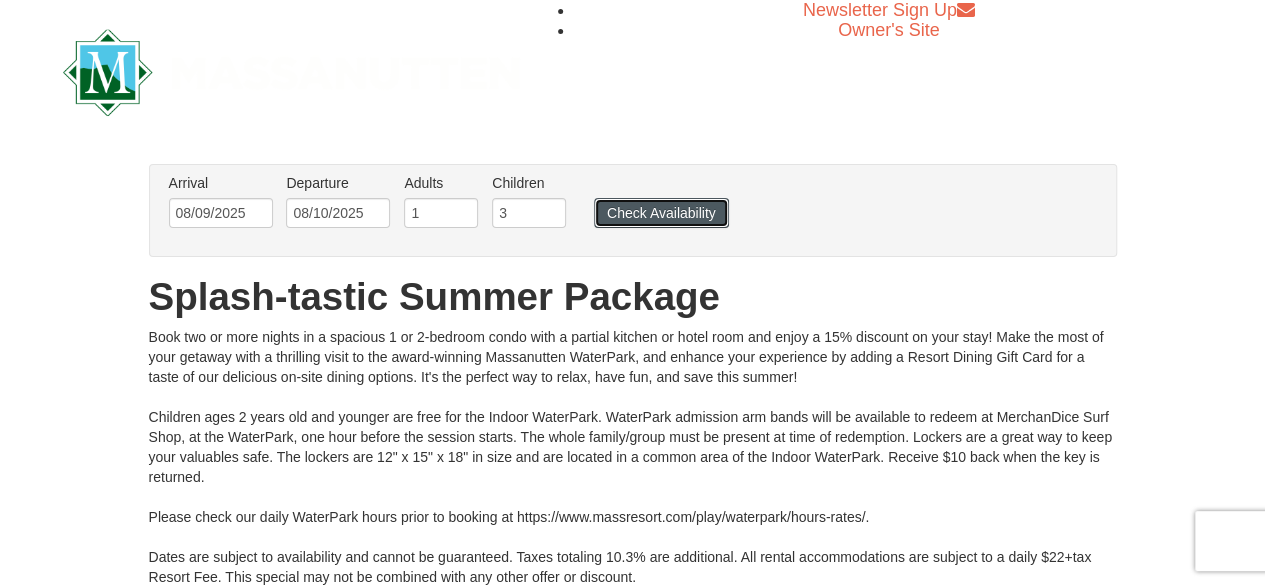 click on "Check Availability" at bounding box center (661, 213) 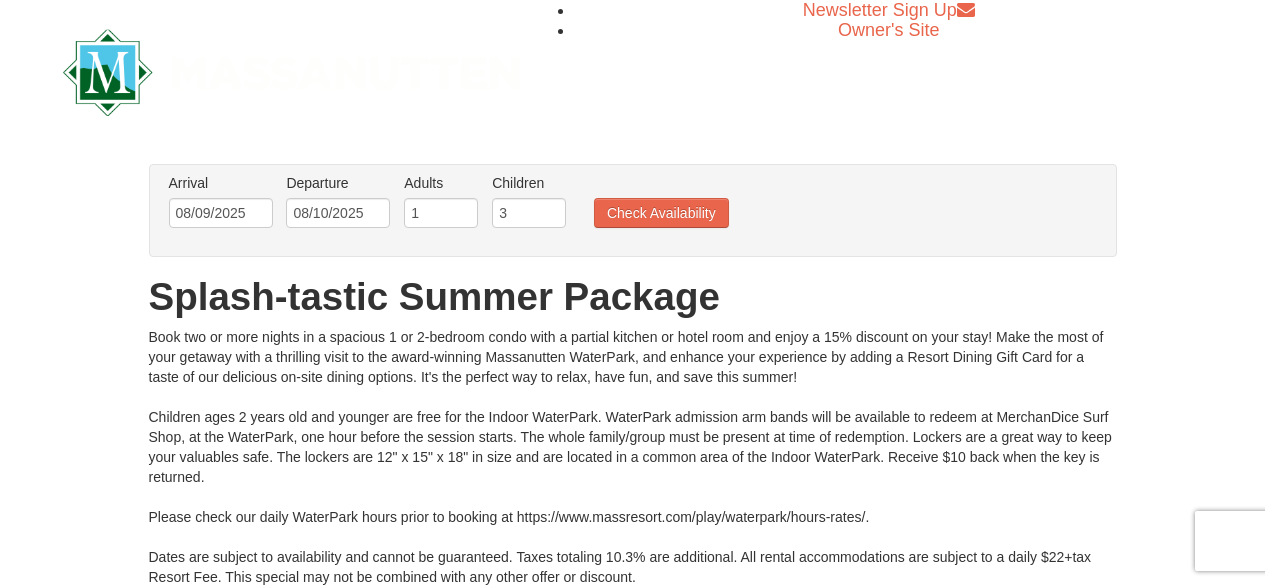 scroll, scrollTop: 0, scrollLeft: 0, axis: both 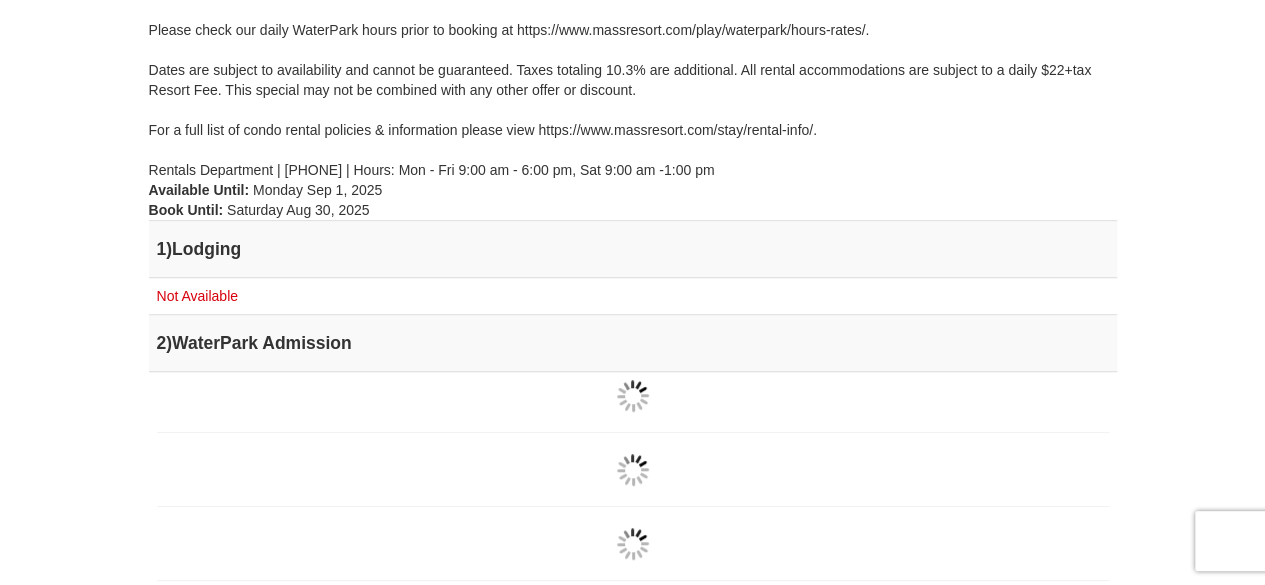 click on "Book two or more nights in a spacious 1 or 2-bedroom condo with a partial kitchen or hotel room and enjoy a 15% discount on your stay! Make the most of your getaway with a thrilling visit to the award-winning Massanutten WaterPark, and enhance your experience by adding a Resort Dining Gift Card for a taste of our delicious on-site dining options. It's the perfect way to relax, have fun, and save this summer! Children ages 2 years old and younger are free for the Indoor WaterPark. WaterPark admission arm bands will be available to redeem at MerchanDice Surf Shop, at the WaterPark, one hour before the session starts. The whole family/group must be present at time of redemption.  Lockers are a great way to keep your valuables safe. The lockers are 12" x 15" x 18" in size and are located in a common area of the Indoor WaterPark. Receive $10 back when the key is returned.    Please check our daily WaterPark hours prior to booking at https://www.massresort.com/play/waterpark/hours-rates/." at bounding box center (633, 10) 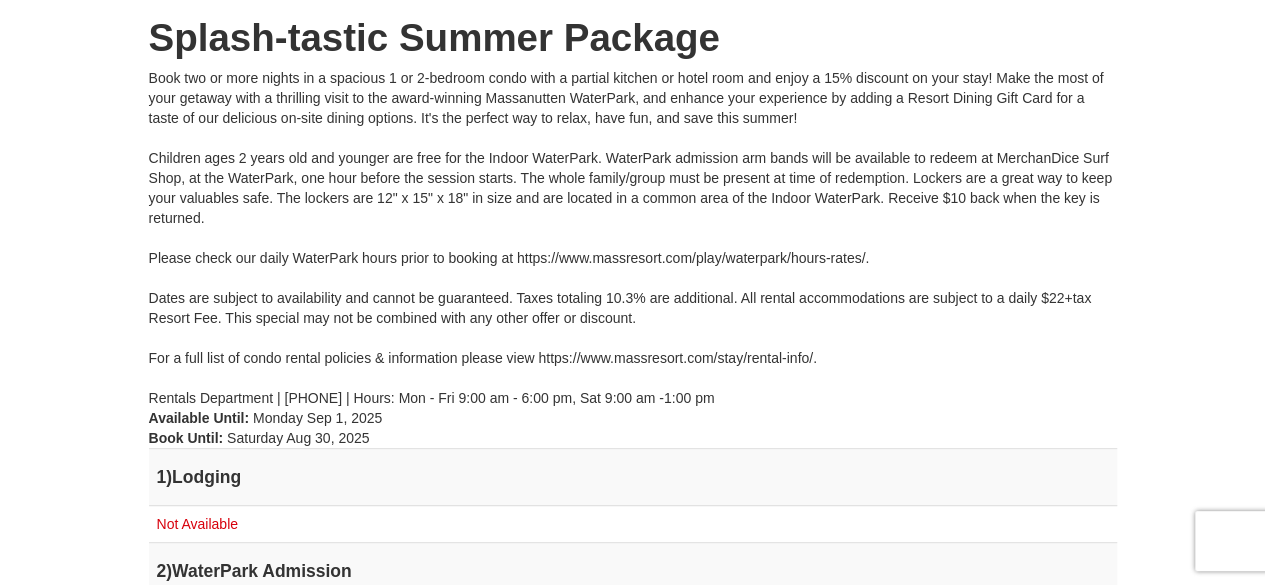 scroll, scrollTop: 260, scrollLeft: 0, axis: vertical 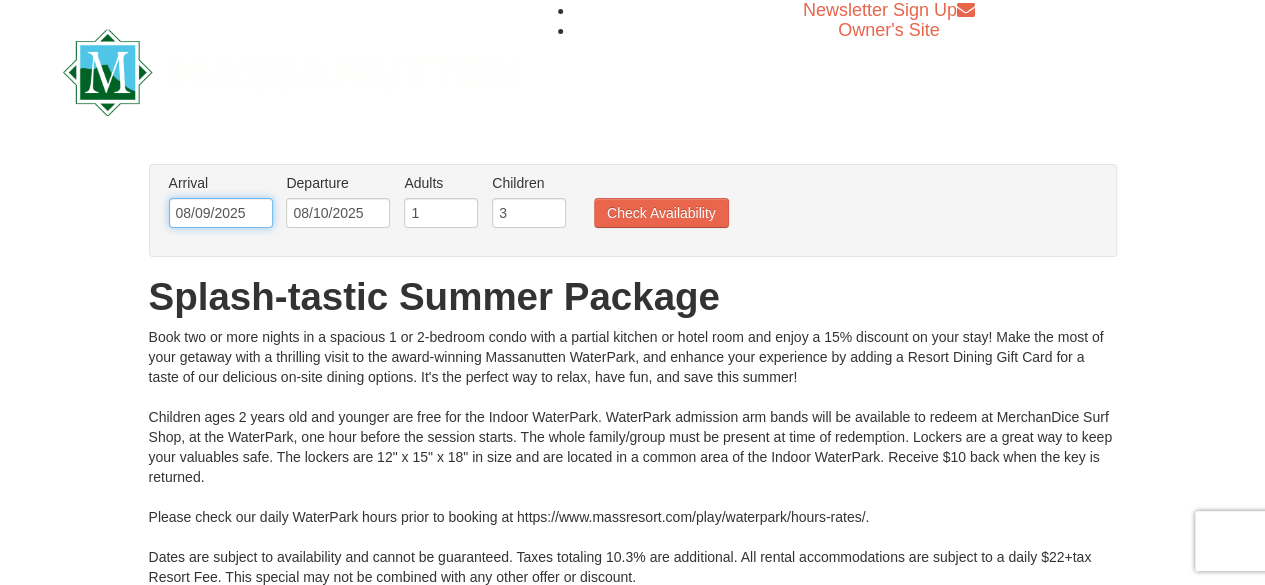 click on "08/09/2025" at bounding box center (221, 213) 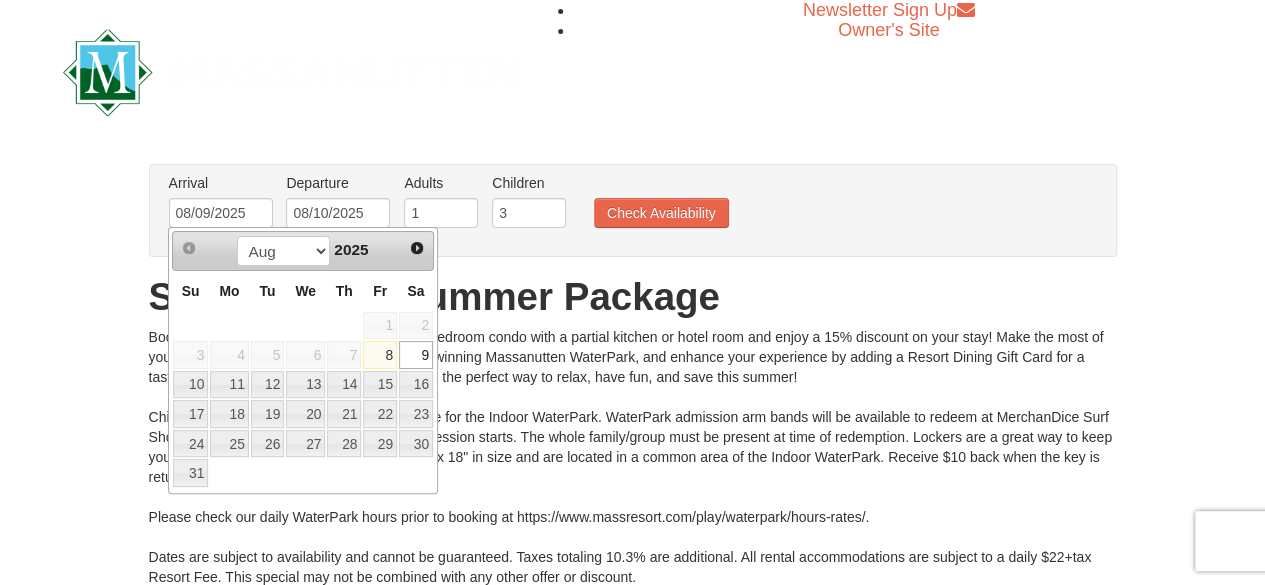 click on "8" at bounding box center [380, 355] 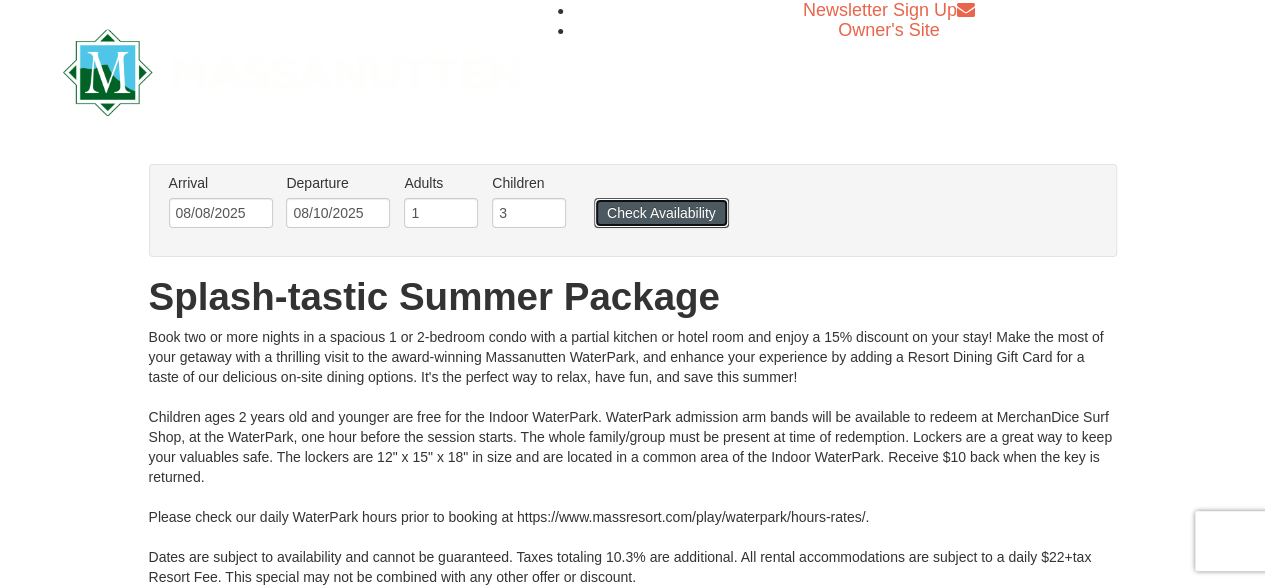 click on "Check Availability" at bounding box center (661, 213) 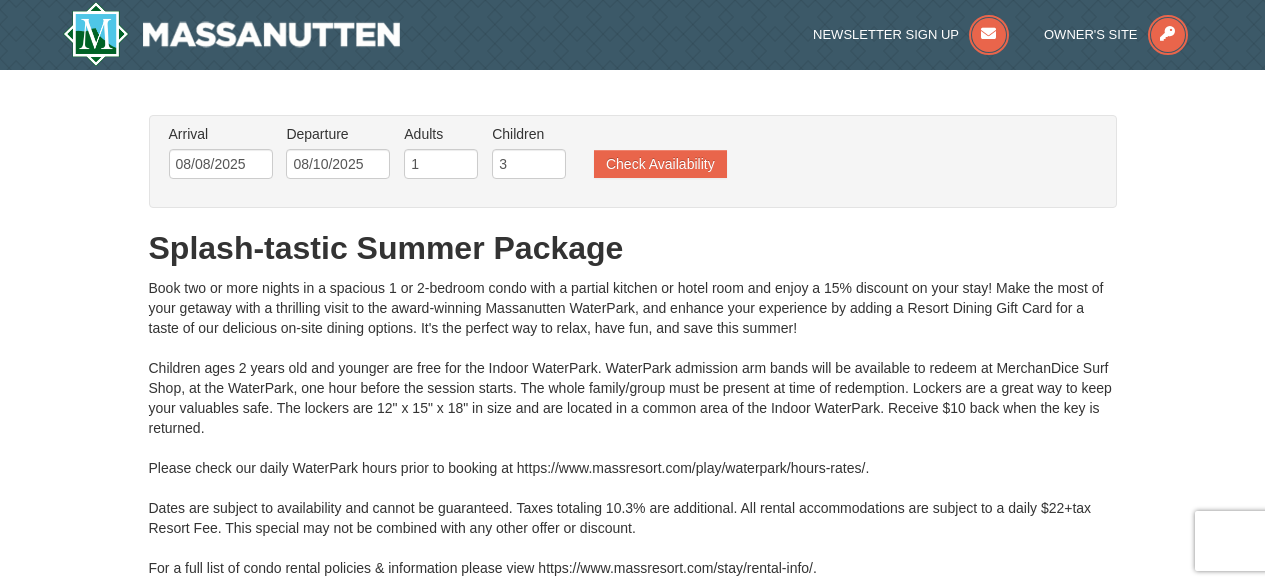 type on "08/09/2025" 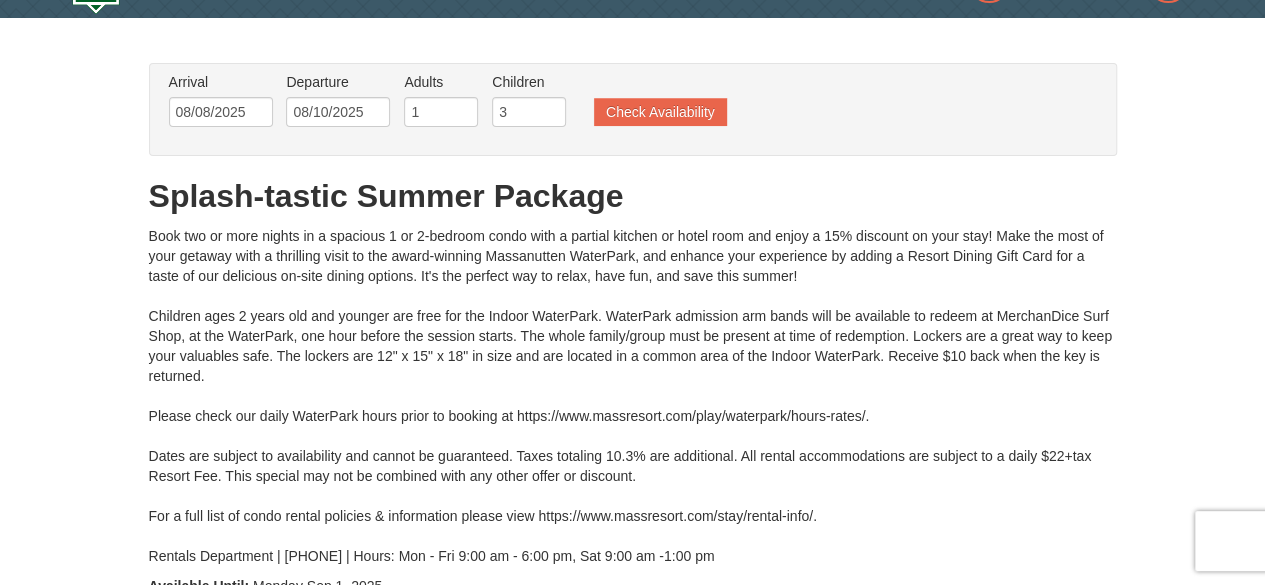 type on "08/10/2025" 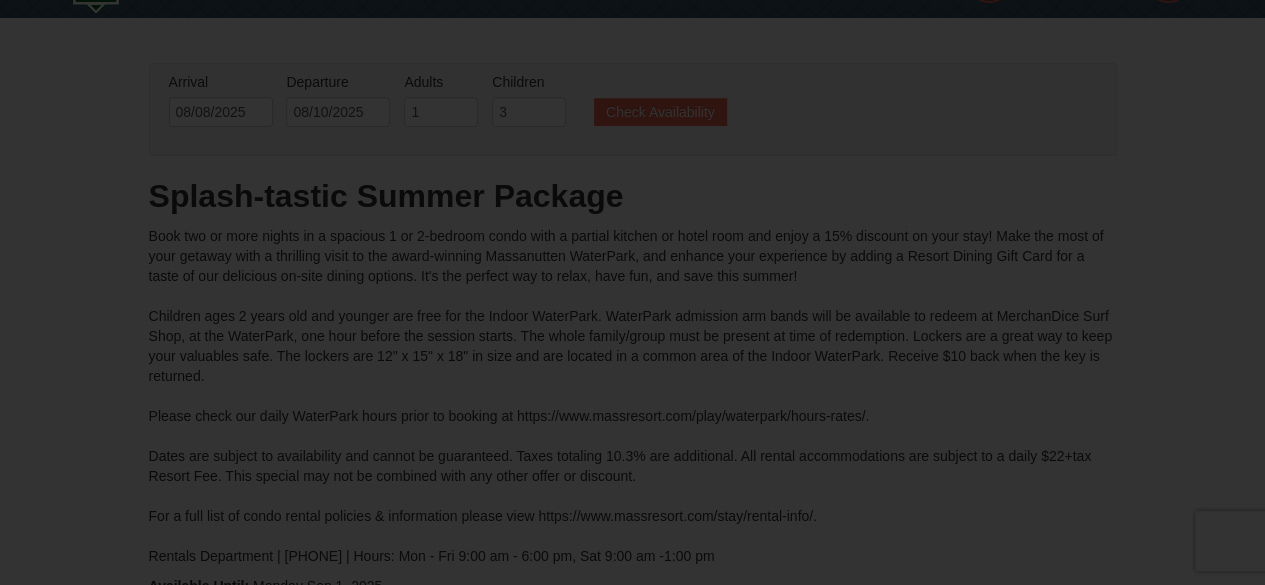 scroll, scrollTop: 426, scrollLeft: 0, axis: vertical 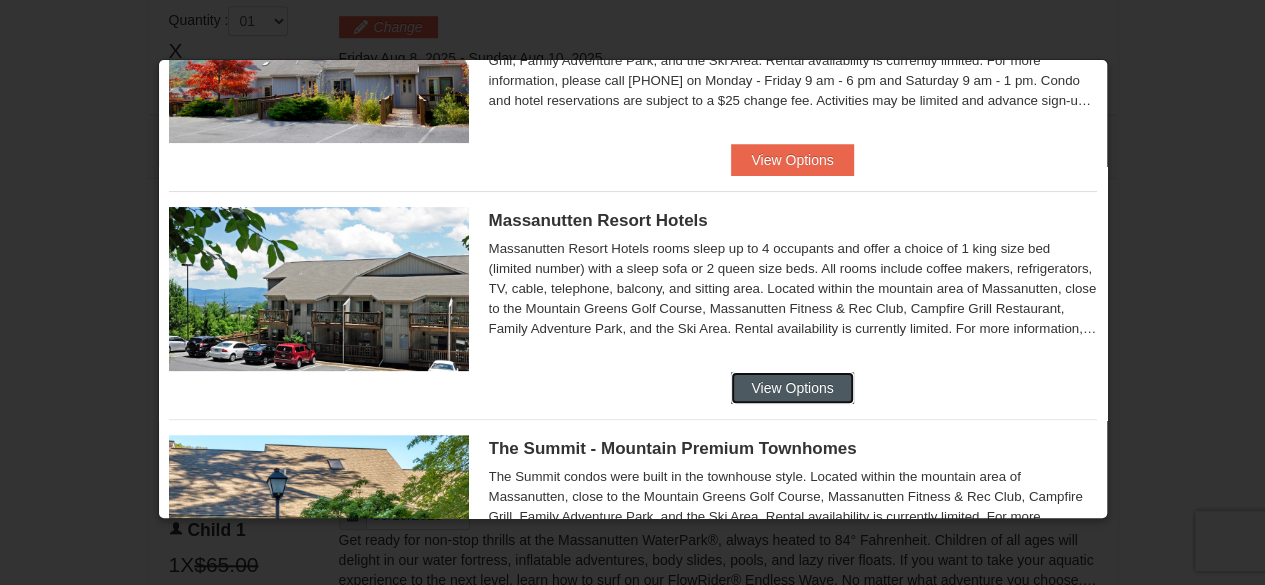 click on "View Options" at bounding box center (792, 388) 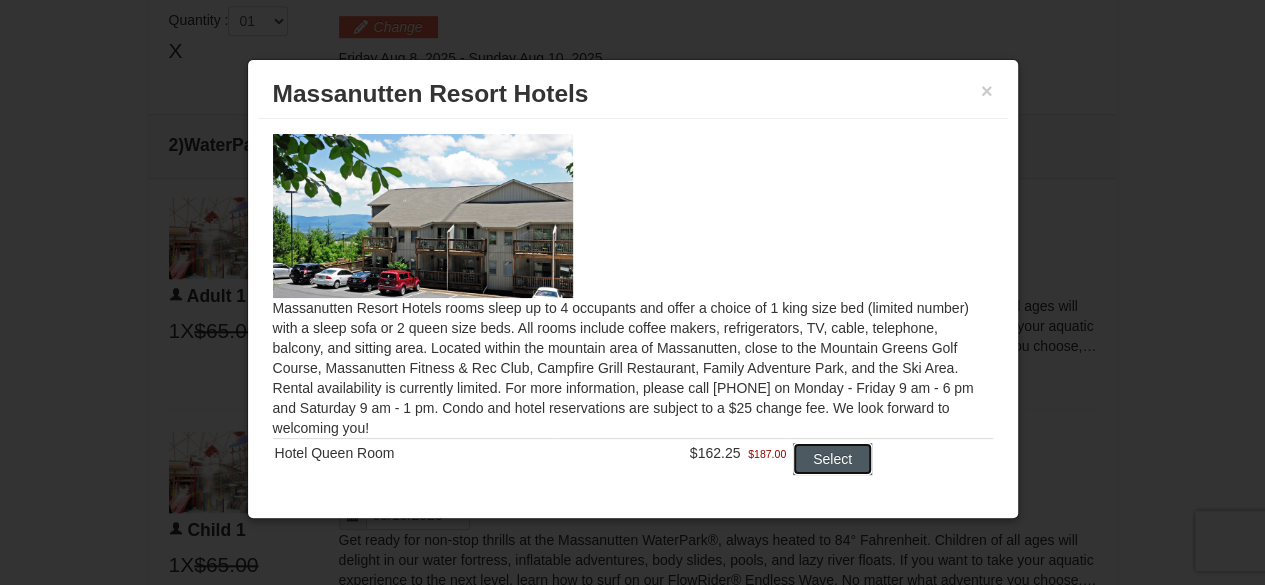 click on "Select" at bounding box center [832, 459] 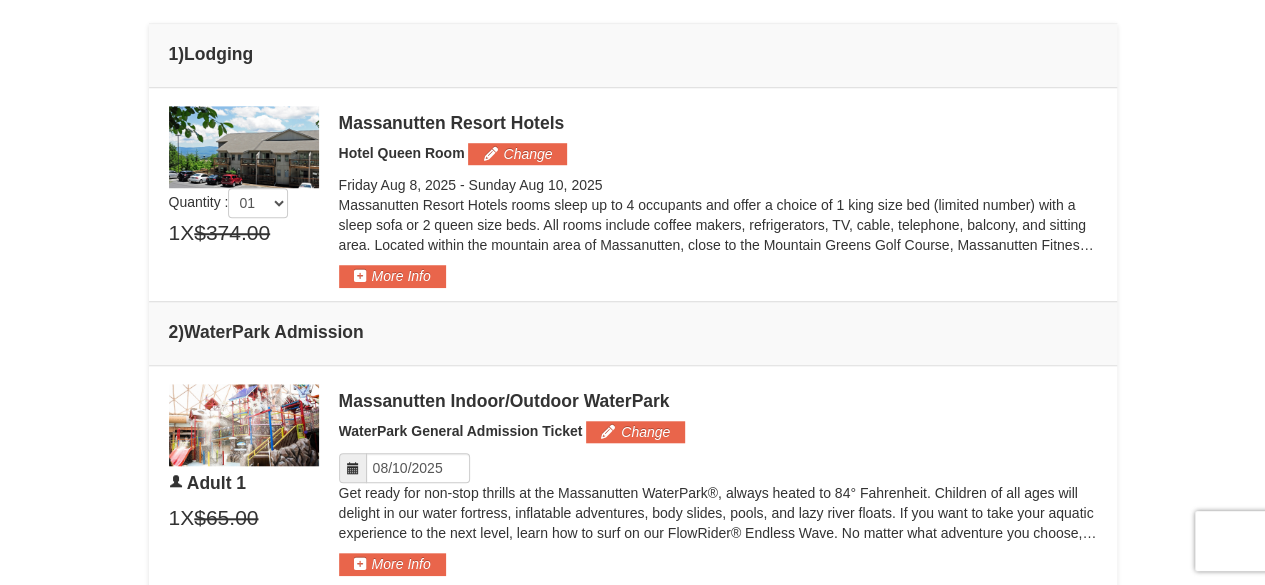 scroll, scrollTop: 670, scrollLeft: 0, axis: vertical 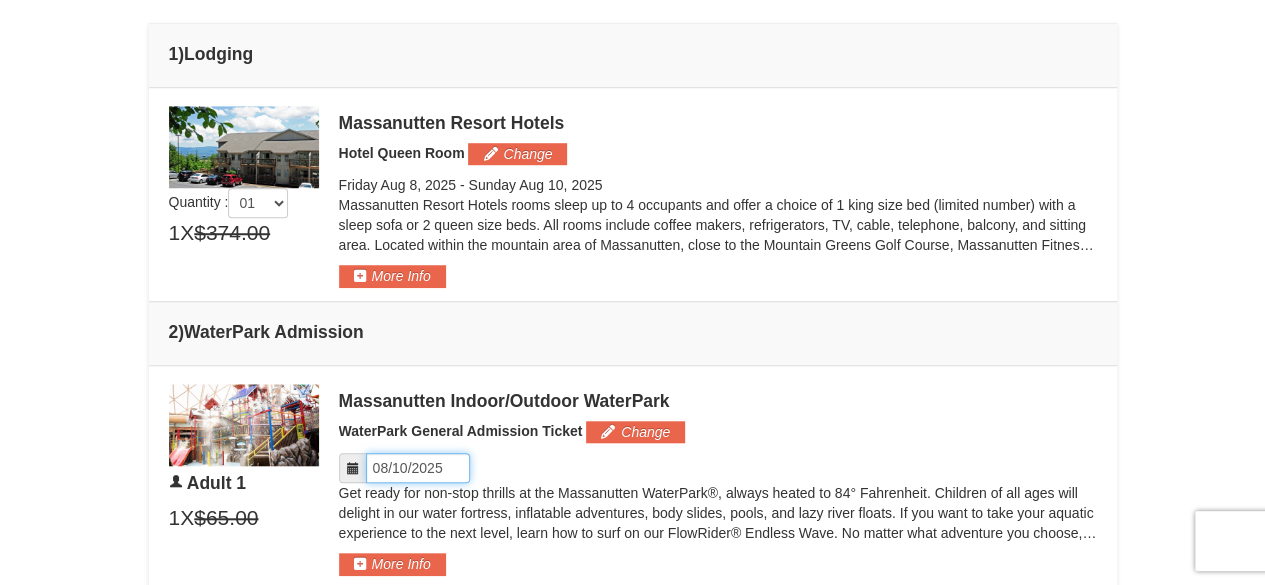 click on "Please format dates MM/DD/YYYY" at bounding box center (418, 468) 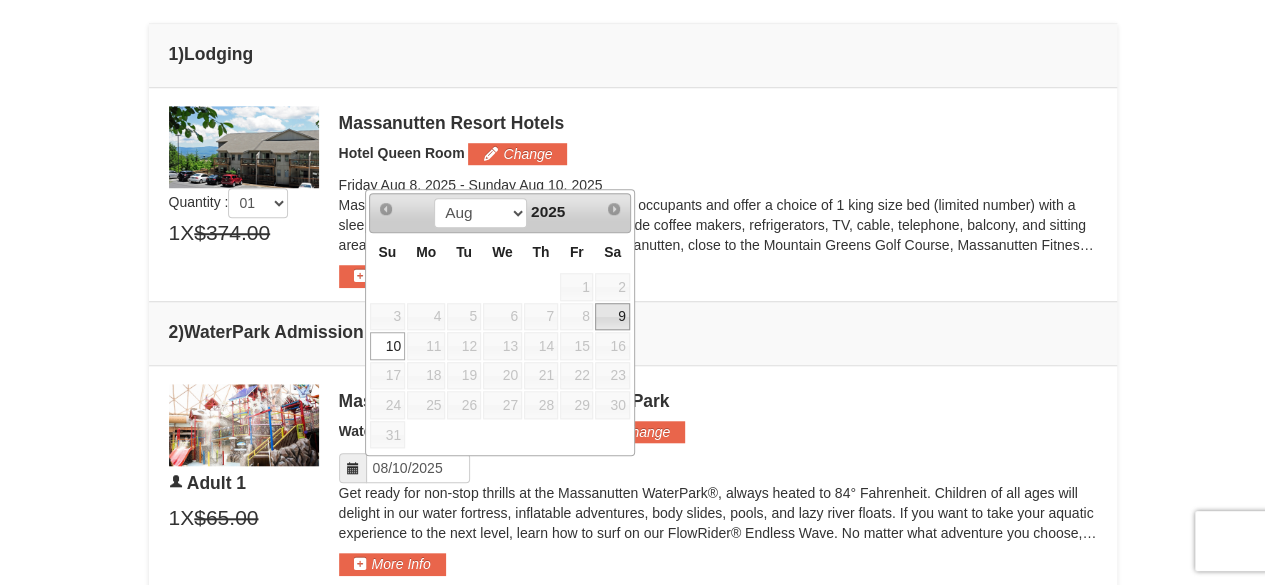 click on "9" at bounding box center (612, 317) 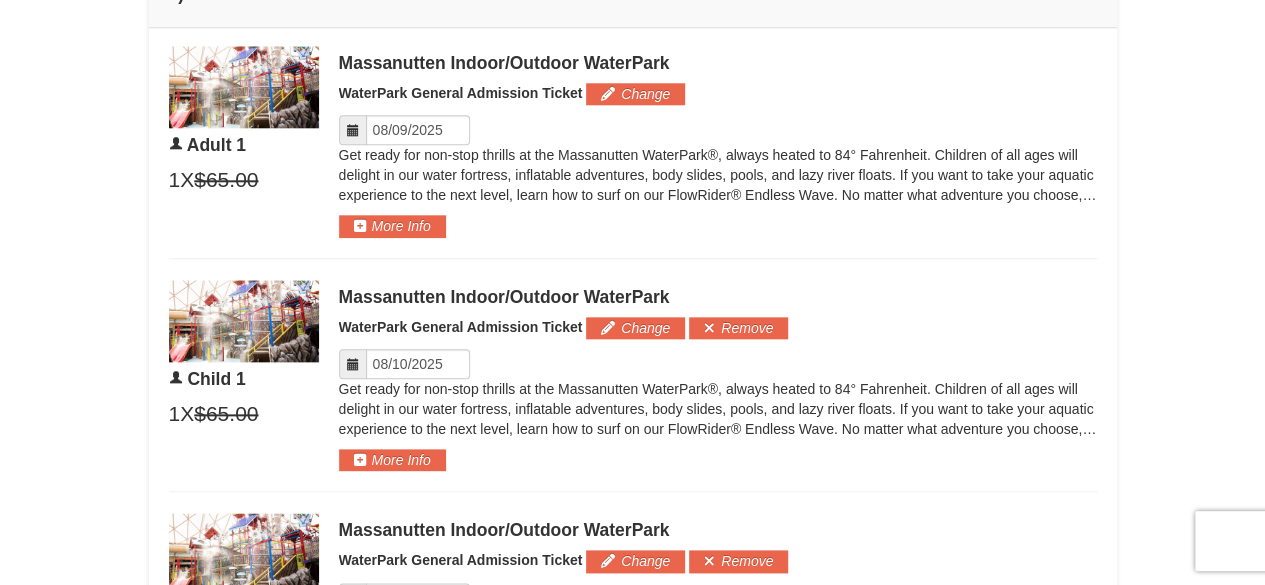 scroll, scrollTop: 1008, scrollLeft: 0, axis: vertical 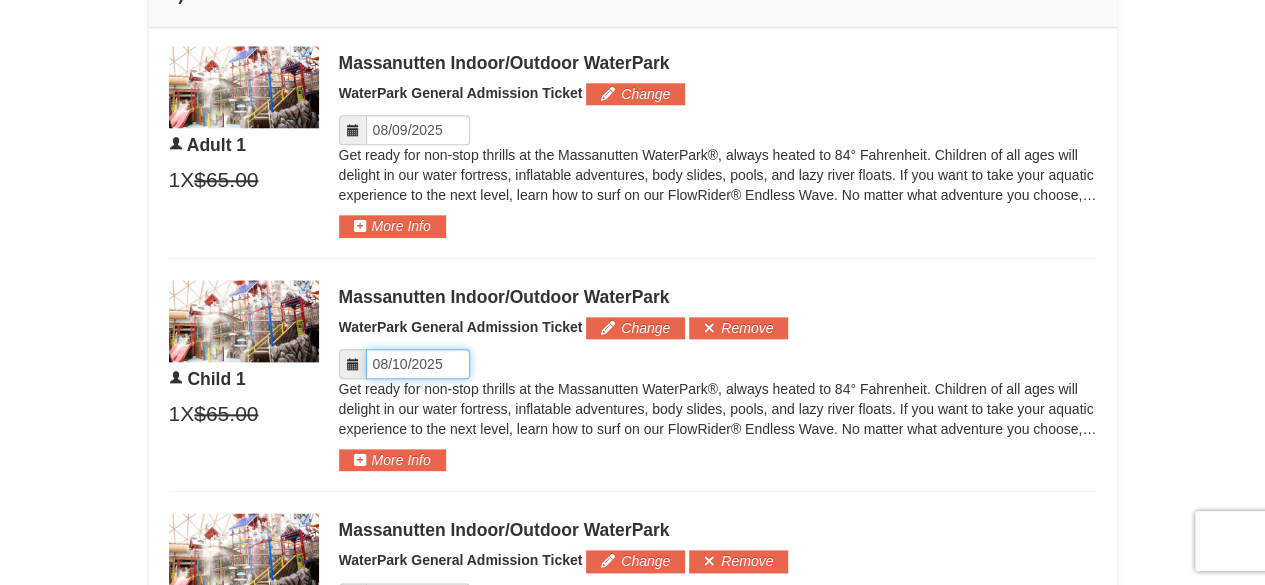 click on "Please format dates MM/DD/YYYY" at bounding box center (418, 364) 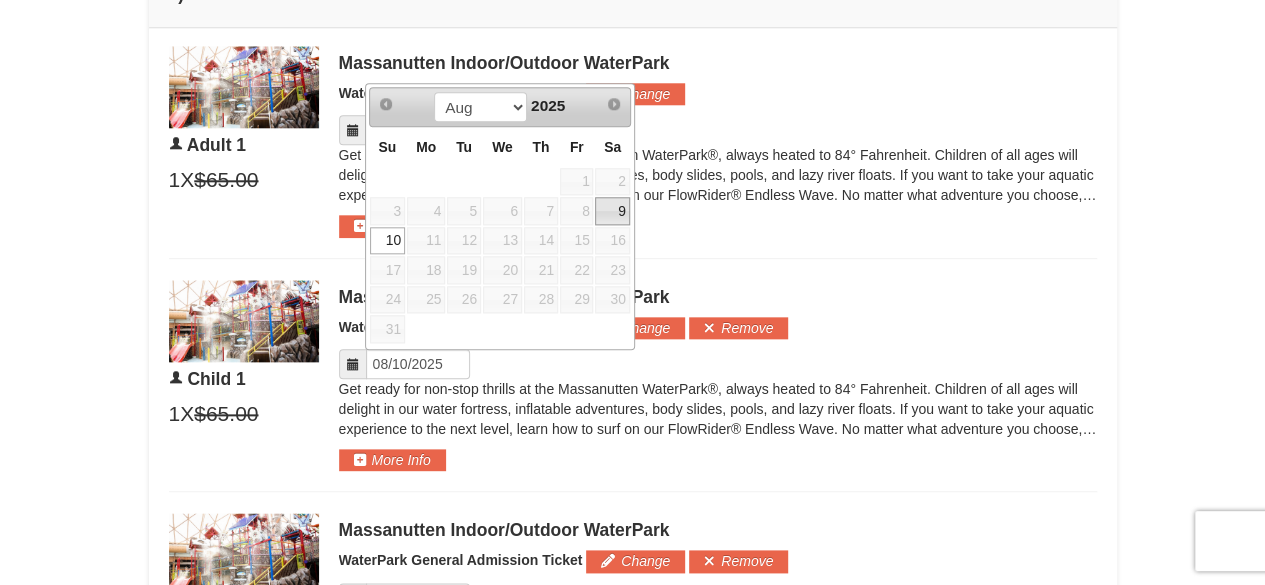 click on "9" at bounding box center [612, 211] 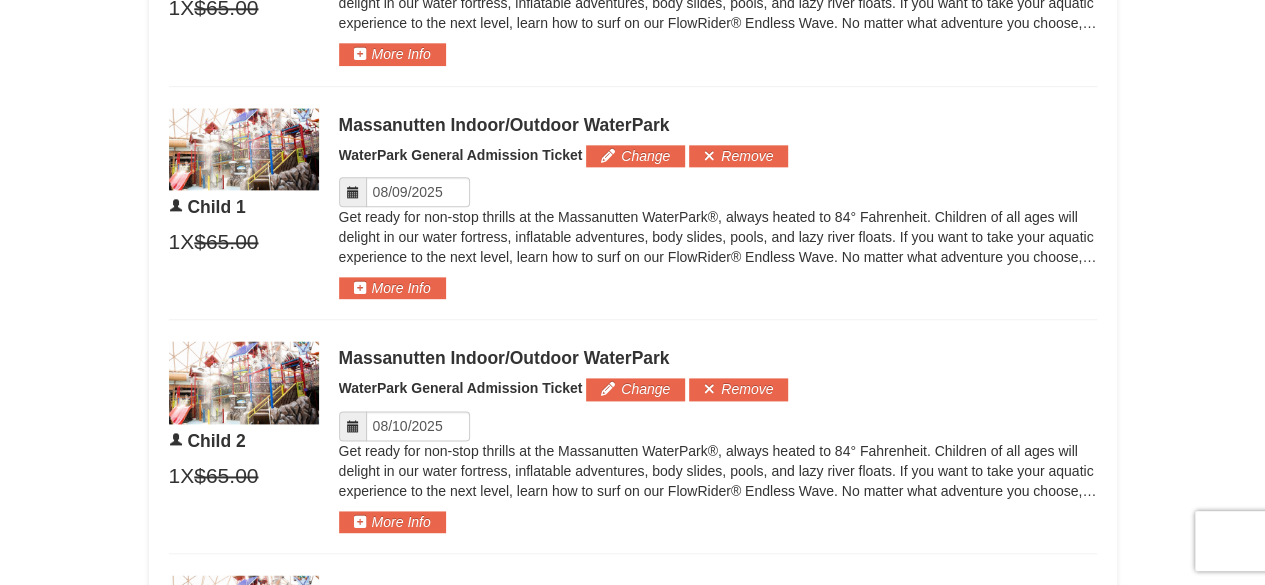 scroll, scrollTop: 1212, scrollLeft: 0, axis: vertical 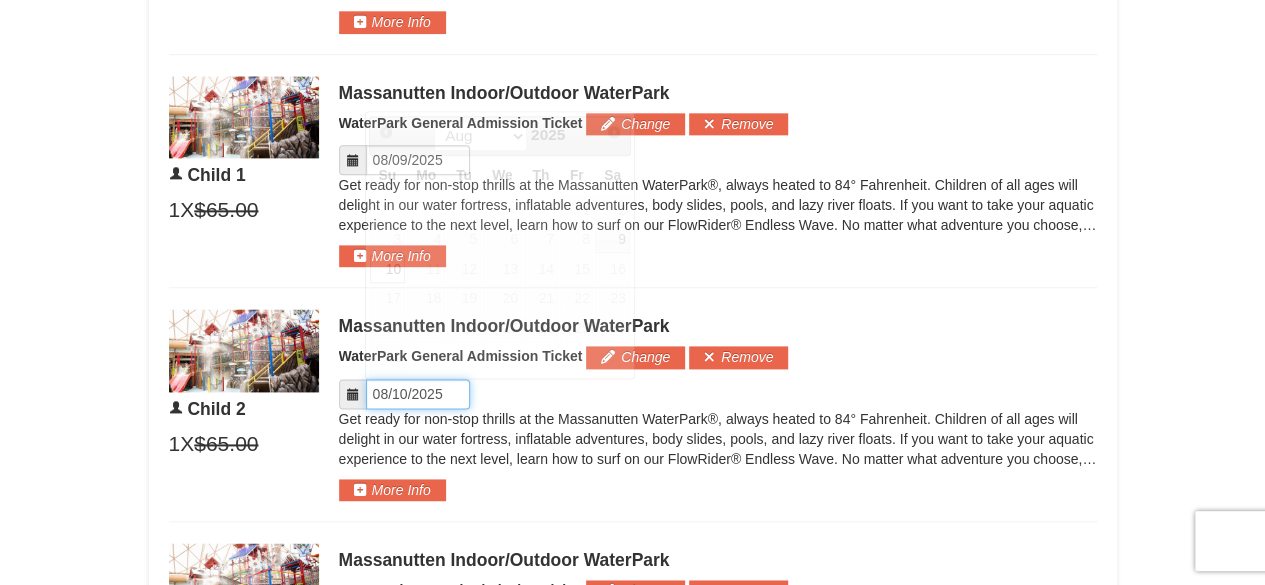click on "Please format dates MM/DD/YYYY" at bounding box center (418, 394) 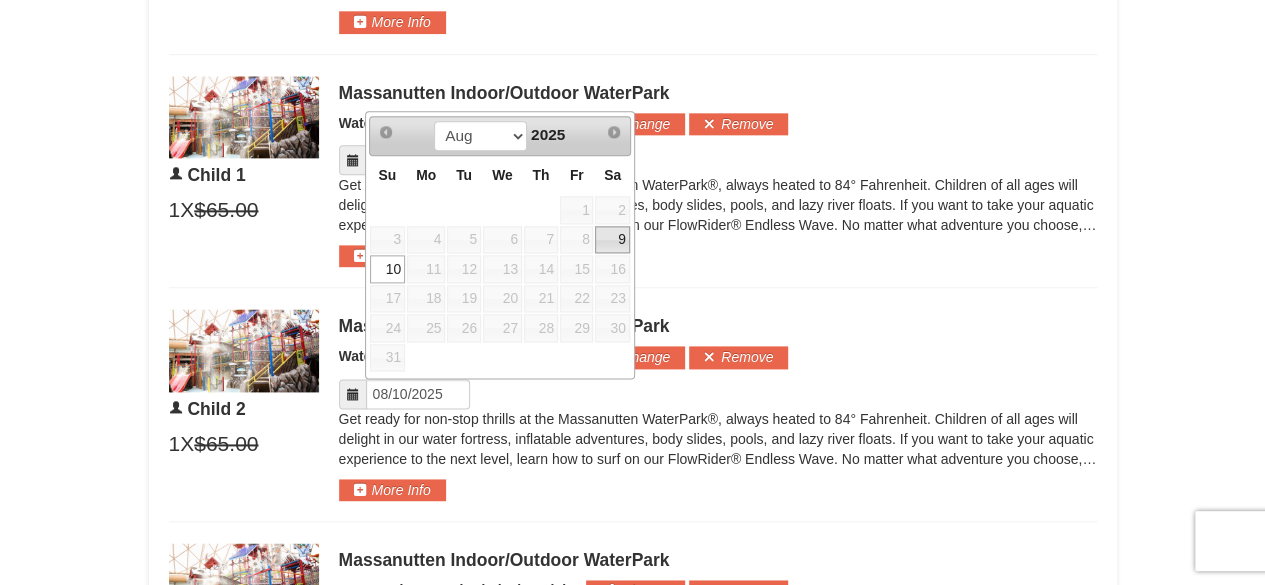 click on "9" at bounding box center (612, 240) 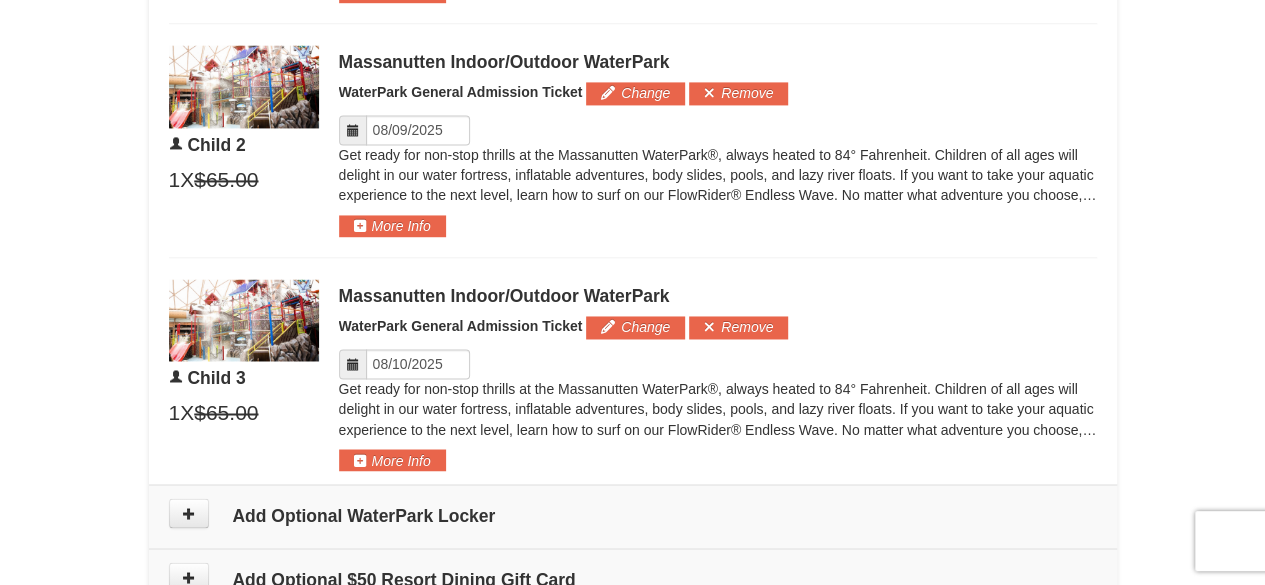 scroll, scrollTop: 1476, scrollLeft: 0, axis: vertical 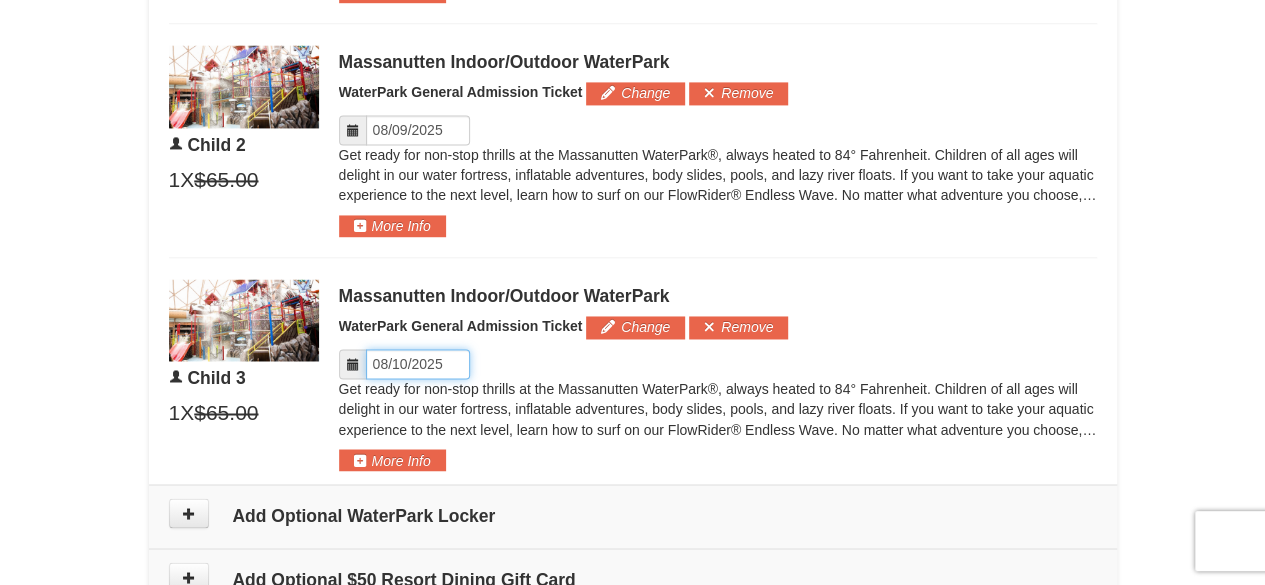 click on "Please format dates MM/DD/YYYY" at bounding box center (418, 364) 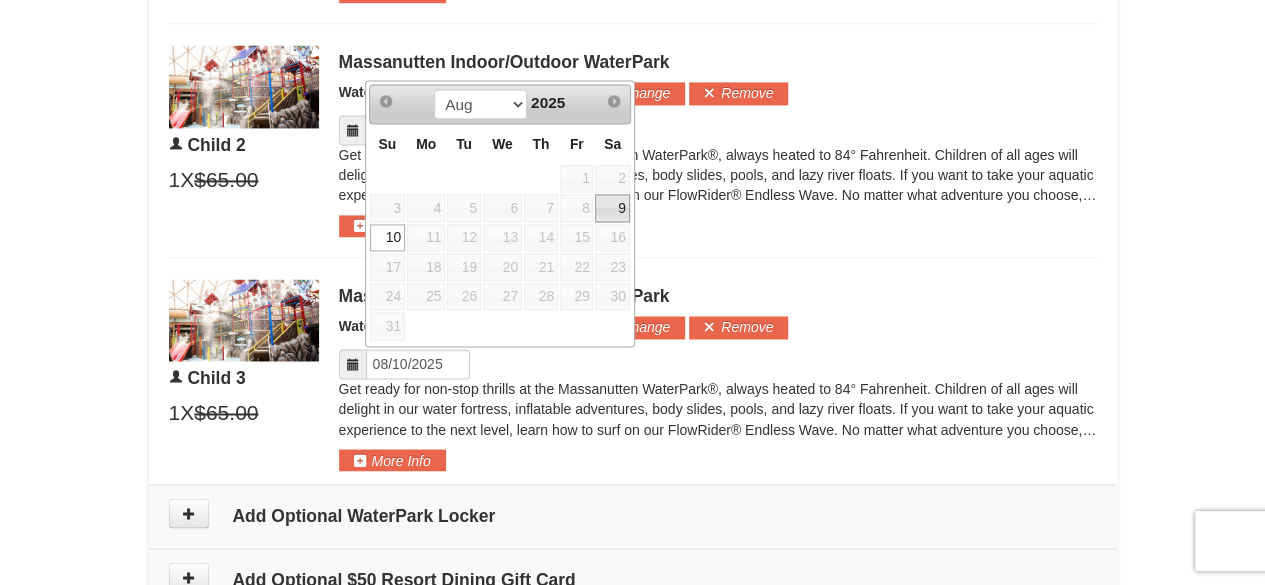 click on "9" at bounding box center (612, 208) 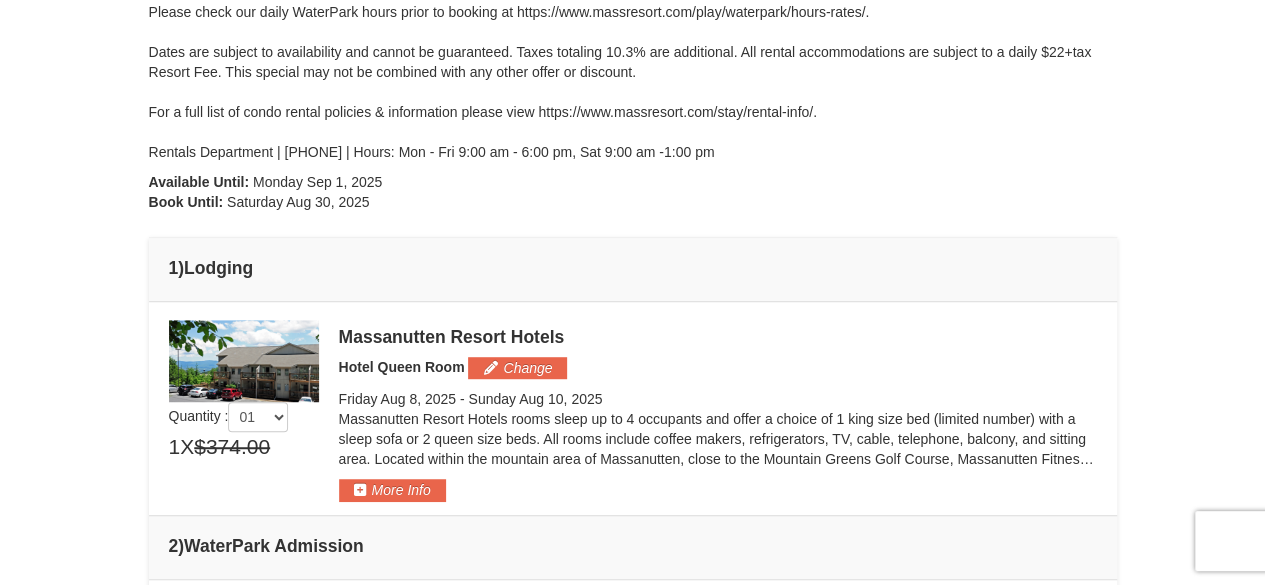 scroll, scrollTop: 456, scrollLeft: 0, axis: vertical 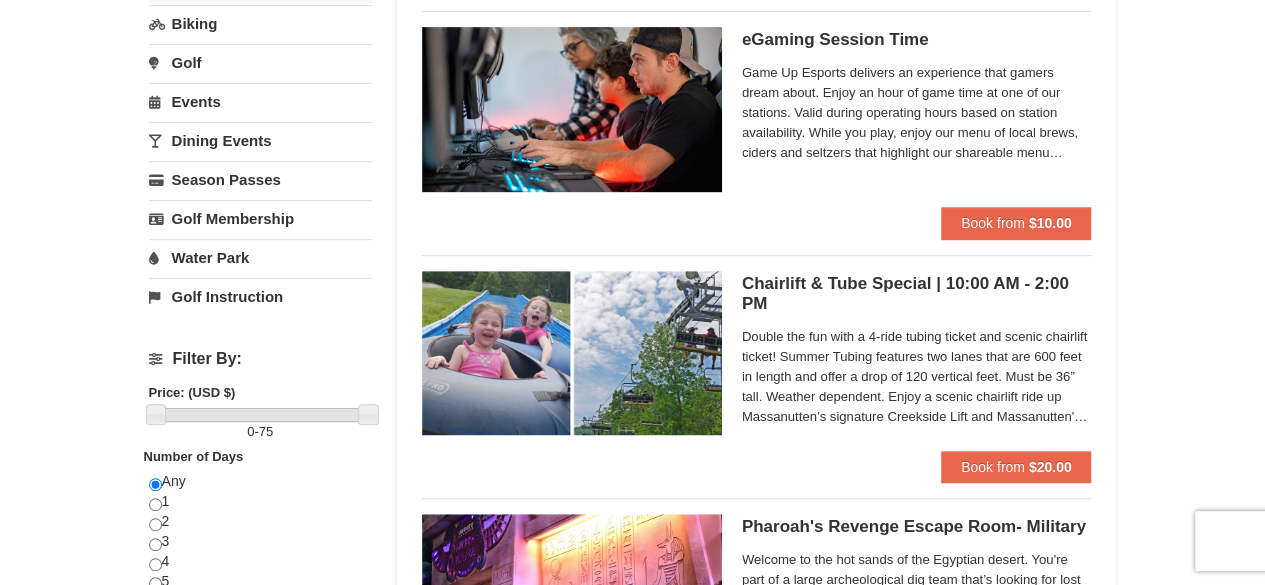 click on "Chairlift & Tube Special | 10:00 AM - 2:00 PM  Massanutten Family Adventure Park" at bounding box center (917, 294) 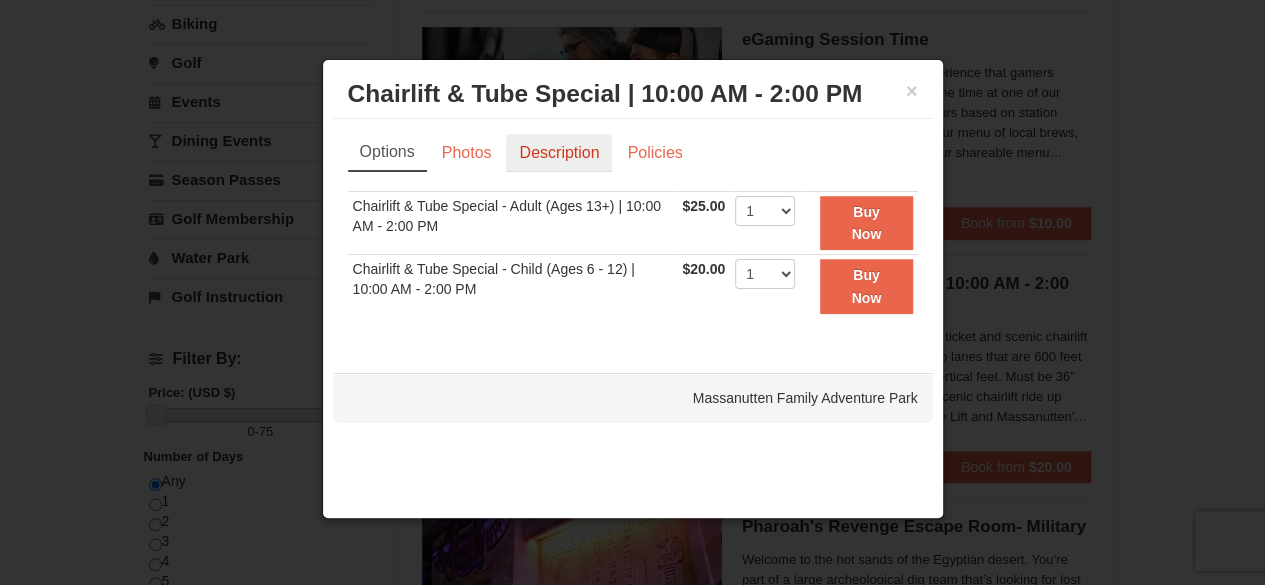 click on "Description" at bounding box center (559, 153) 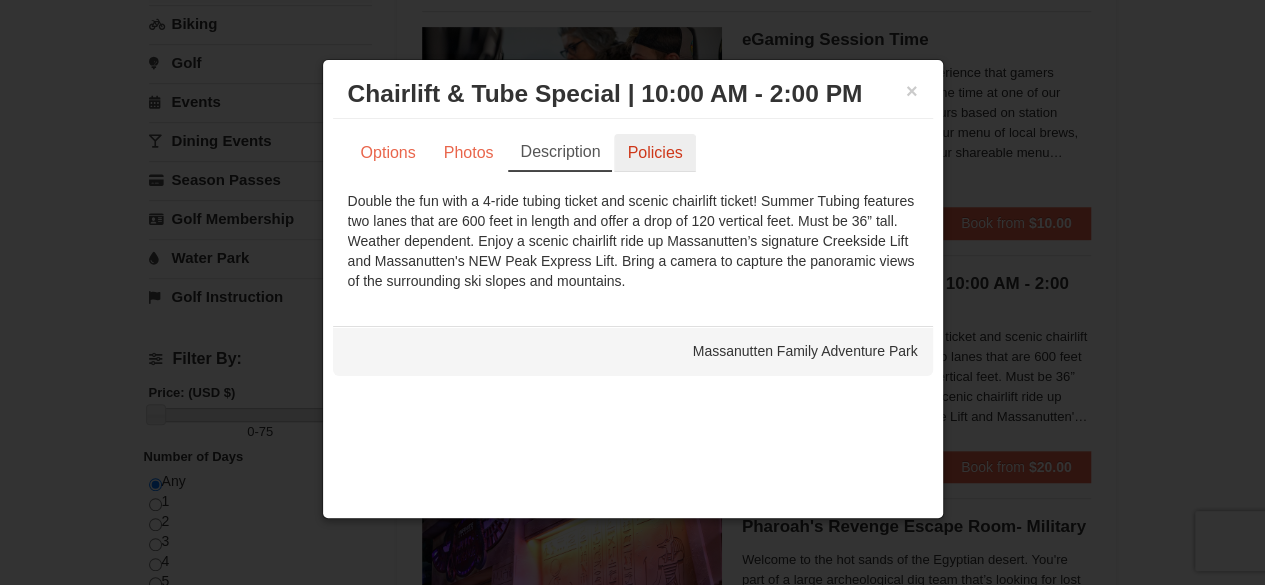 click on "Policies" at bounding box center (654, 153) 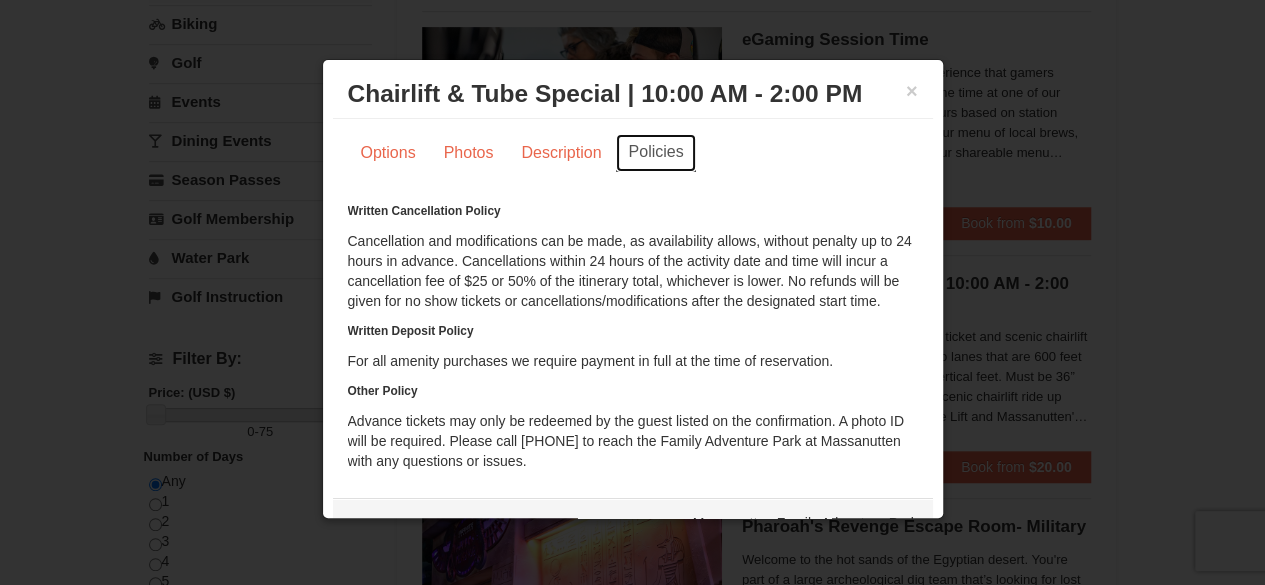 scroll, scrollTop: 27, scrollLeft: 0, axis: vertical 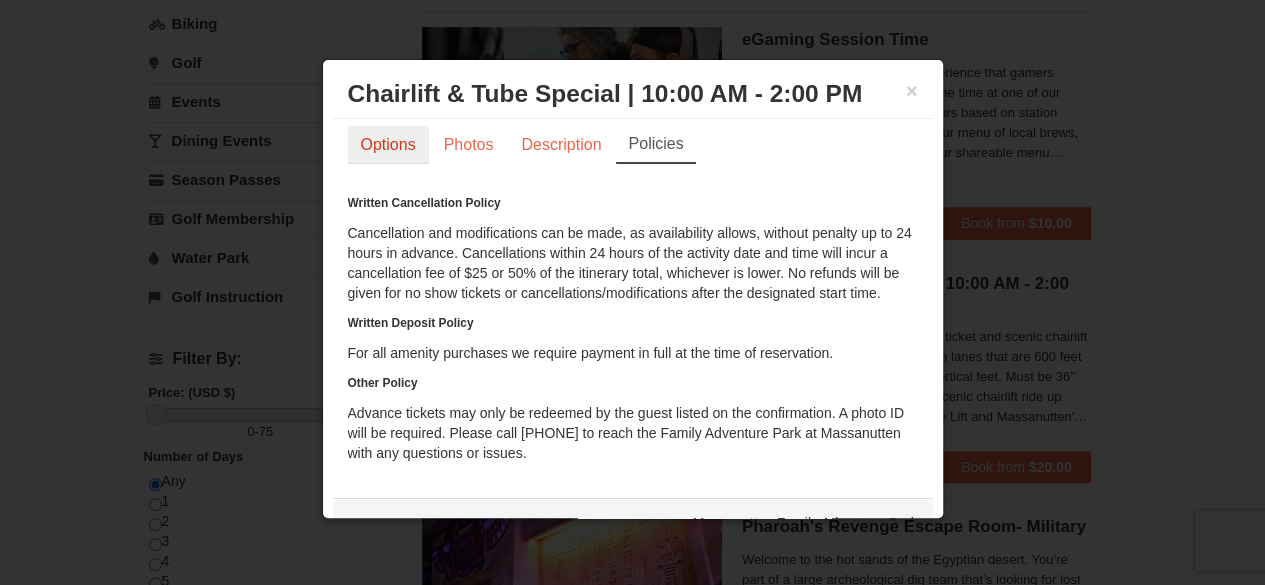 click on "Options" at bounding box center (388, 145) 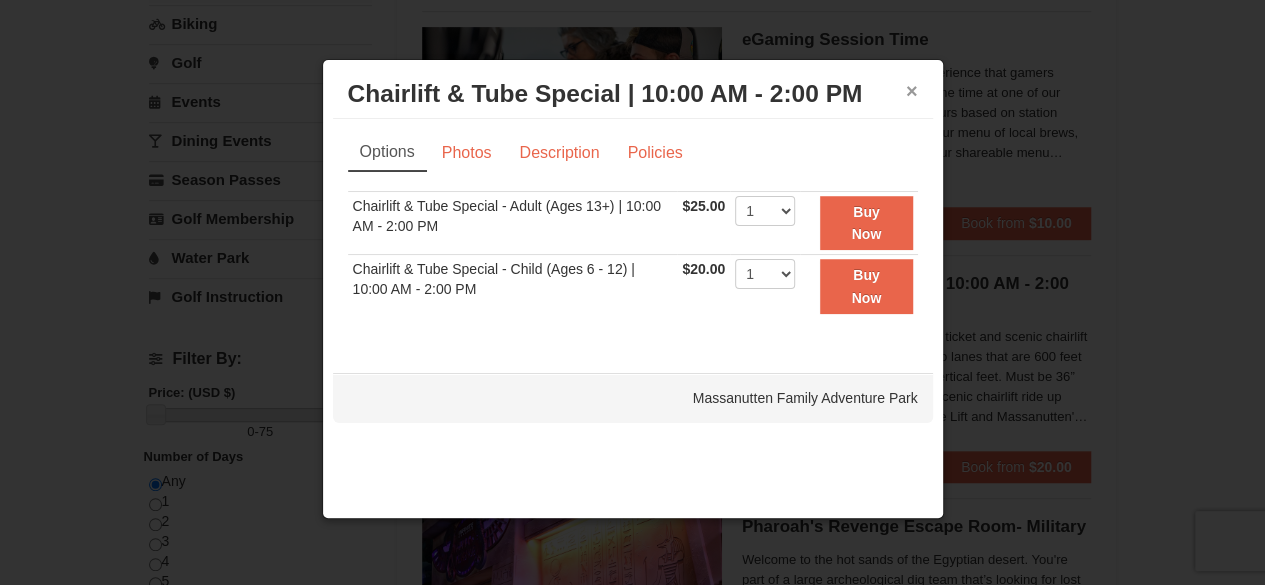 click on "×" at bounding box center [912, 91] 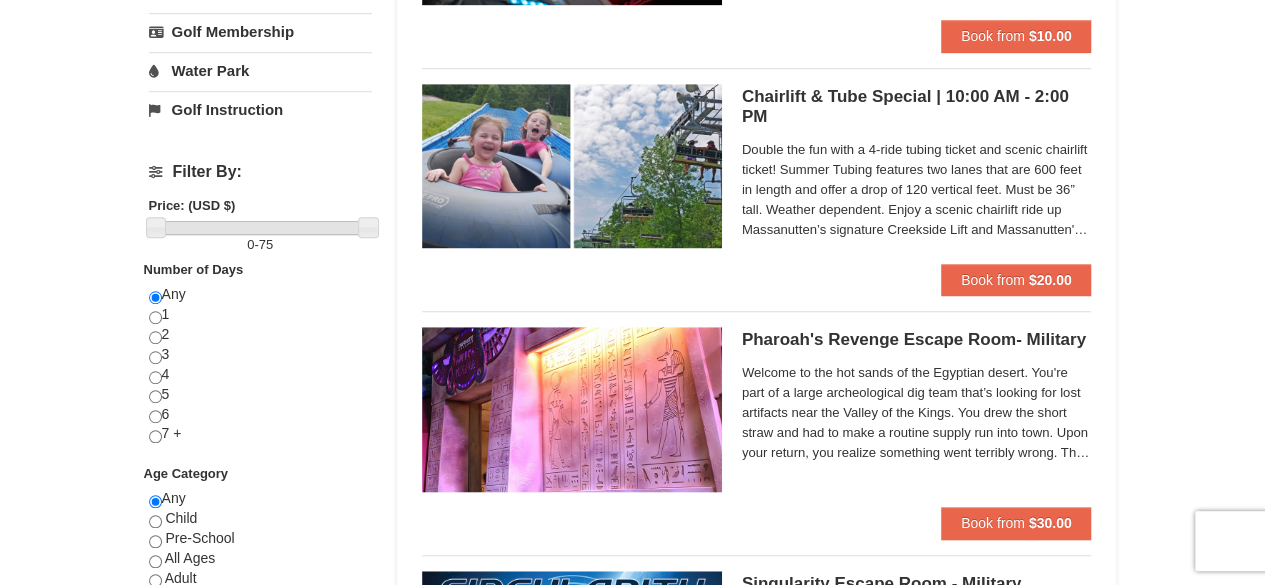 scroll, scrollTop: 785, scrollLeft: 0, axis: vertical 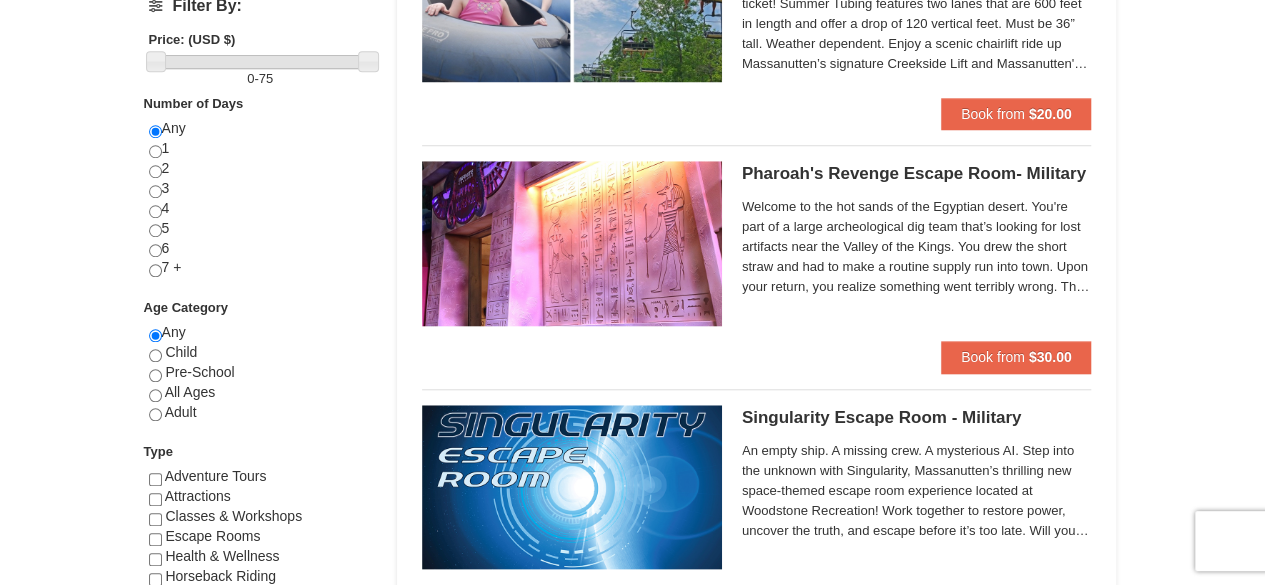 click at bounding box center [572, 251] 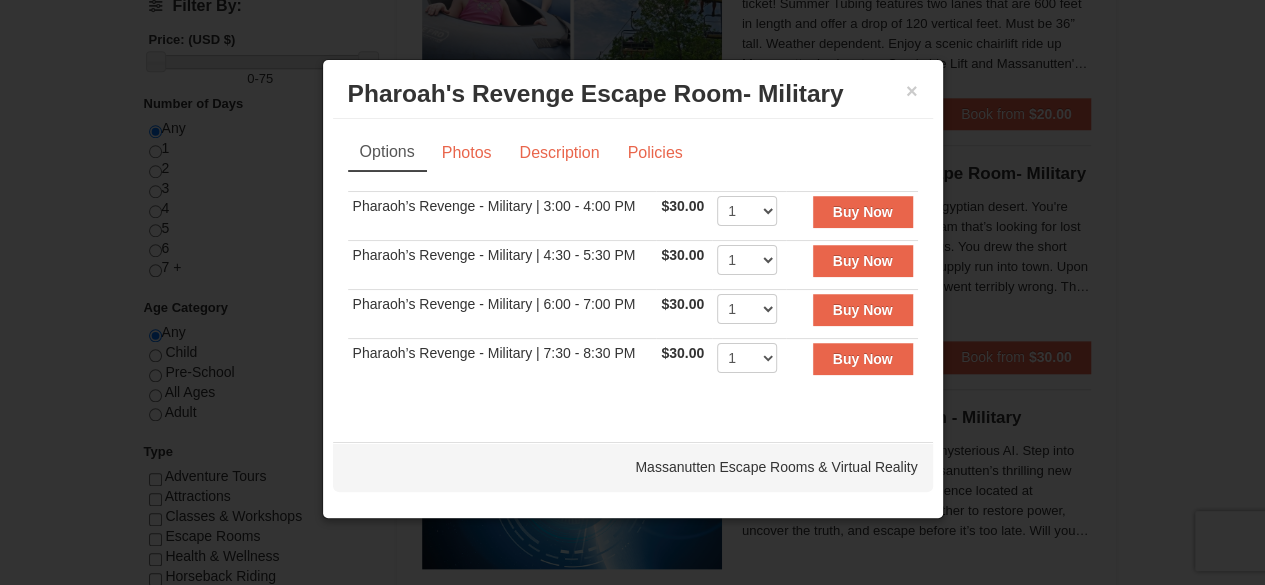 scroll, scrollTop: 1015, scrollLeft: 0, axis: vertical 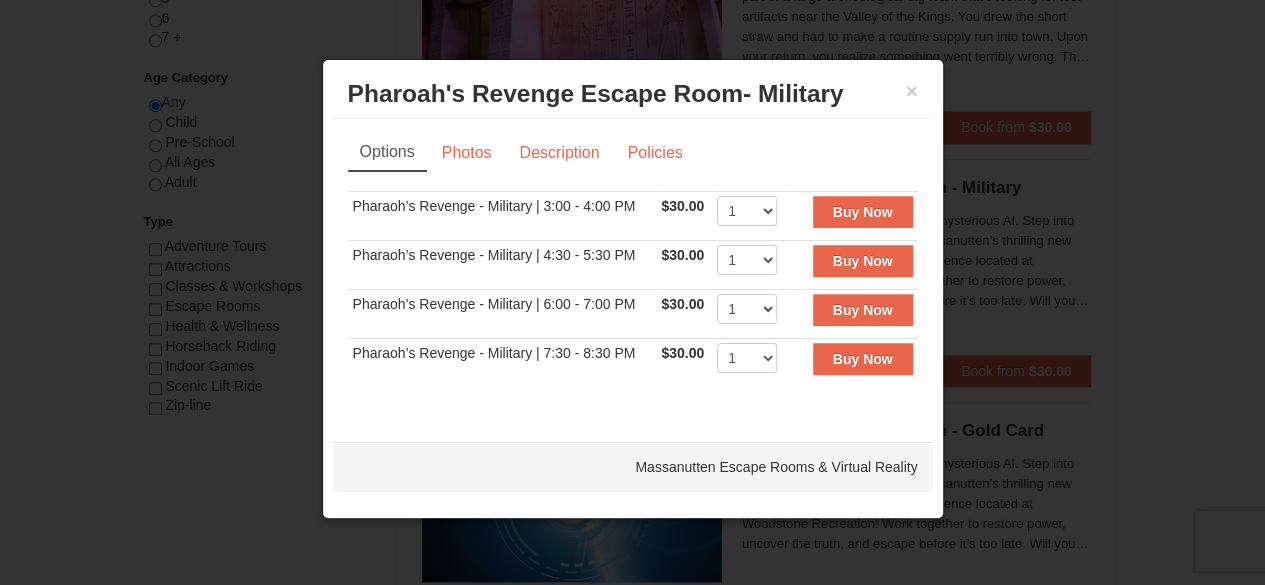 click on "×
Pharoah's Revenge Escape Room- Military  Massanutten Escape Rooms & Virtual Reality" at bounding box center [633, 94] 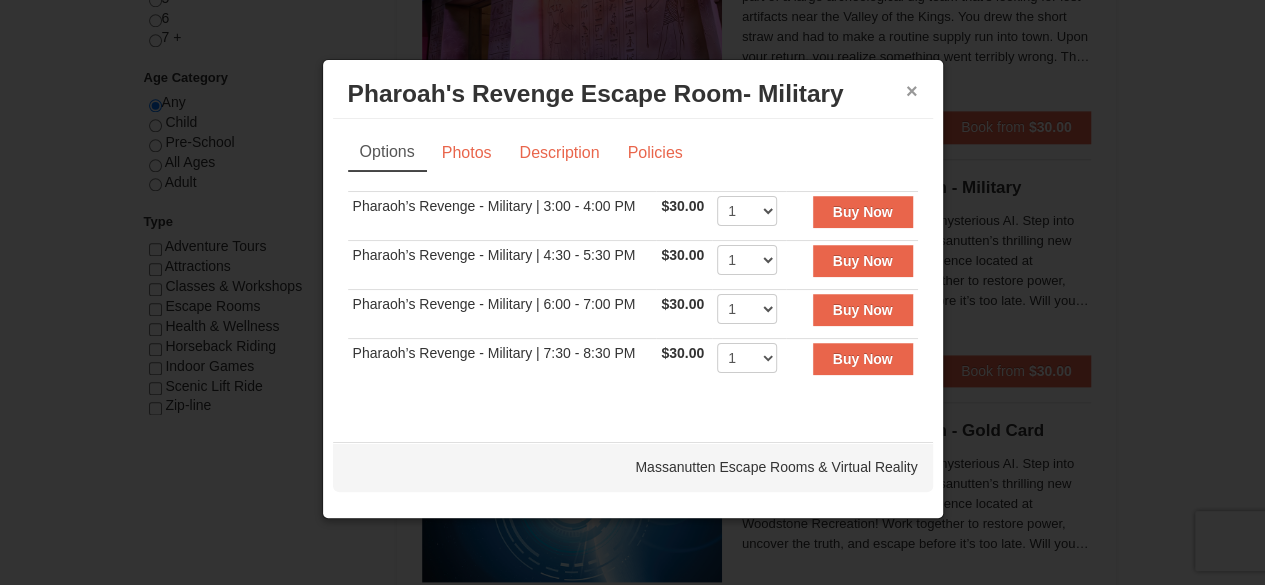 click on "×" at bounding box center [912, 91] 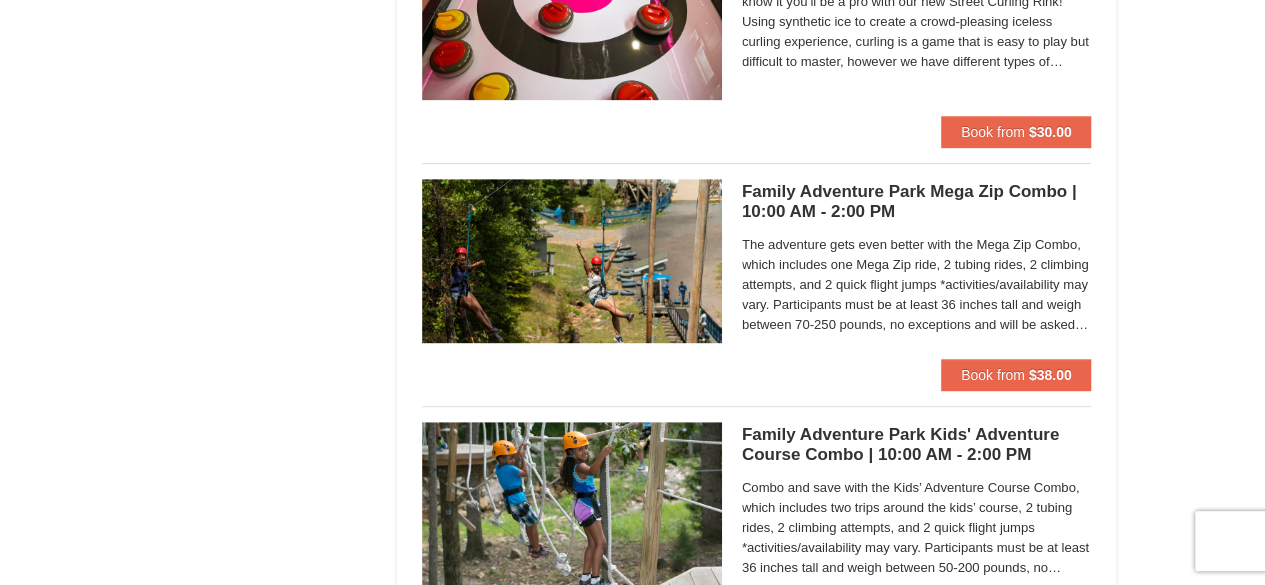 scroll, scrollTop: 4176, scrollLeft: 0, axis: vertical 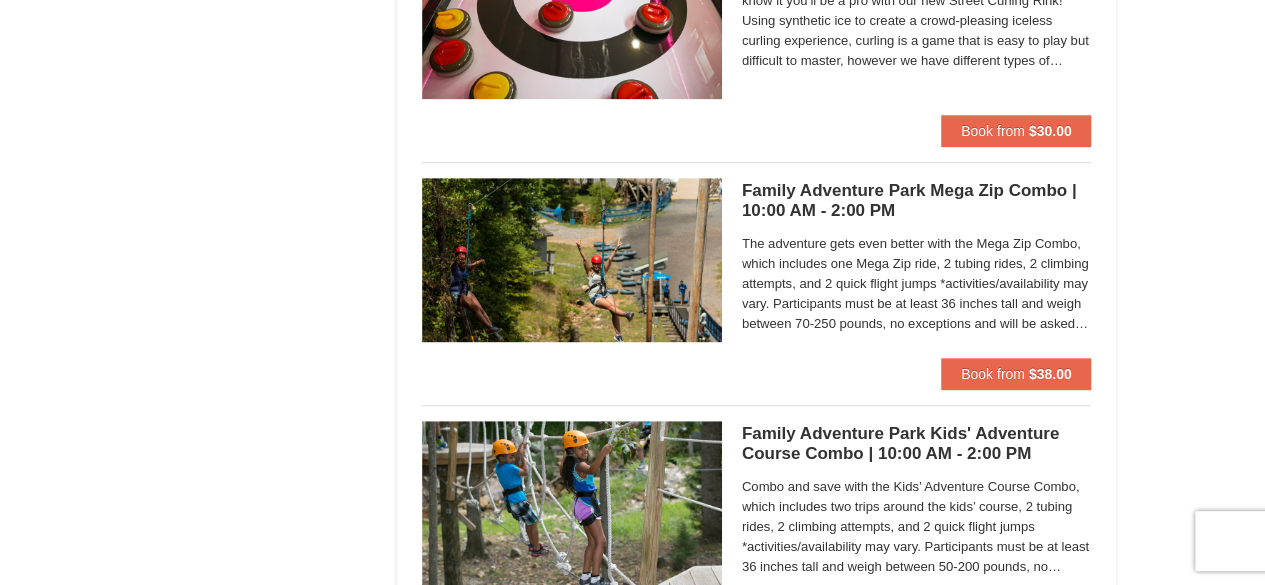 click on "The adventure gets even better with the Mega Zip Combo, which includes one Mega Zip ride, 2 tubing rides, 2 climbing attempts, and 2 quick flight jumps *activities/availability may vary. Participants must be at least 36 inches tall and weigh between 70-250 pounds, no exceptions and will be asked to weigh in to ensure they are within designated weight range. A signed waiver will be required from all participants; minors will need a parent or guardian to complete the waiver. Children 10 and younger need an adult to participate. Closed toed shoes are required." at bounding box center (917, 284) 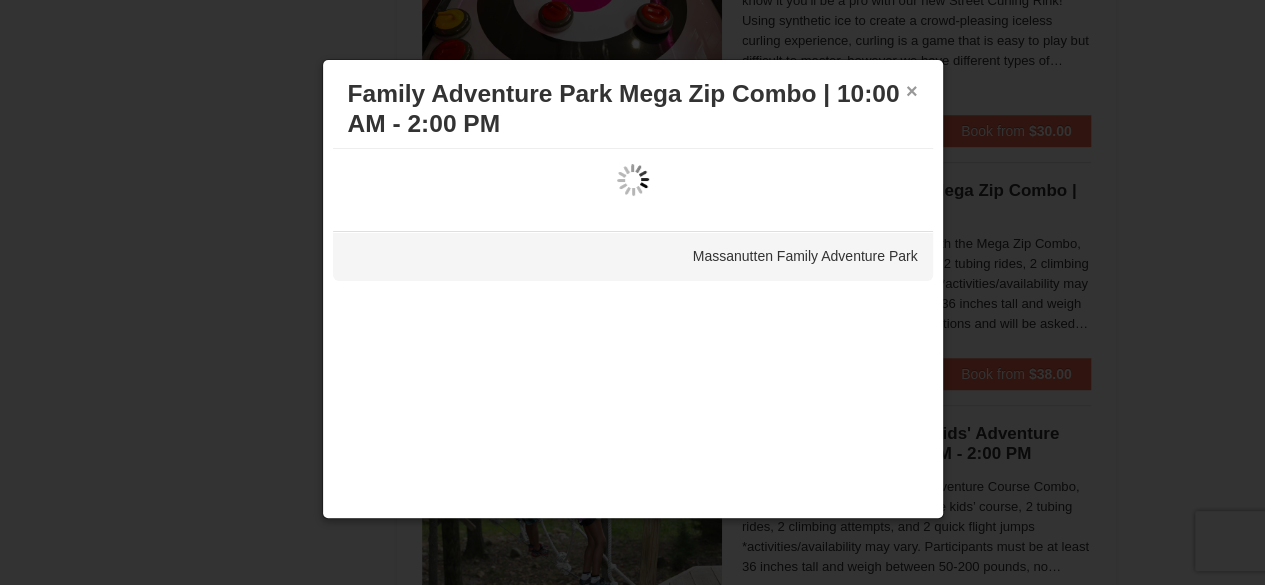 click on "×" at bounding box center (912, 91) 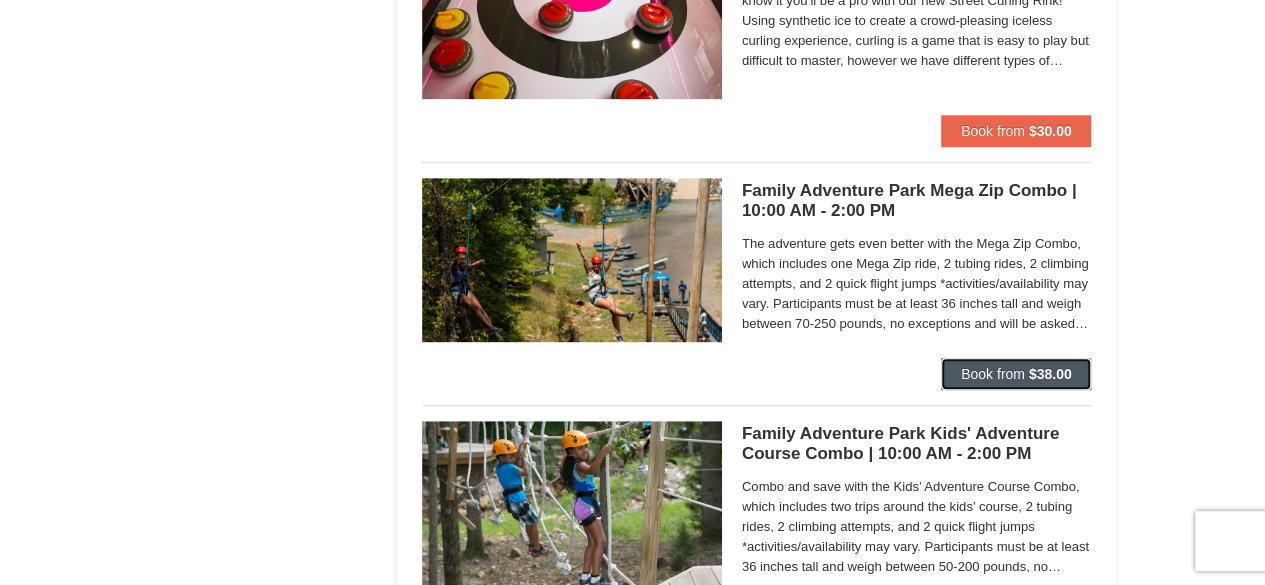 click on "Book from" at bounding box center (993, 374) 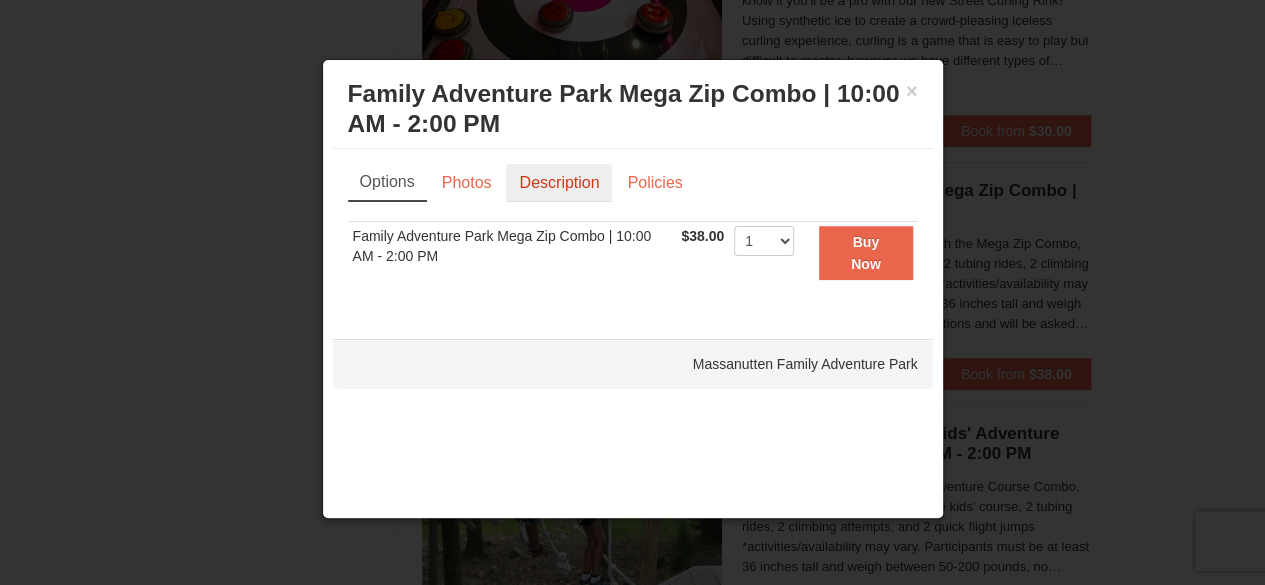 click on "Description" at bounding box center (559, 183) 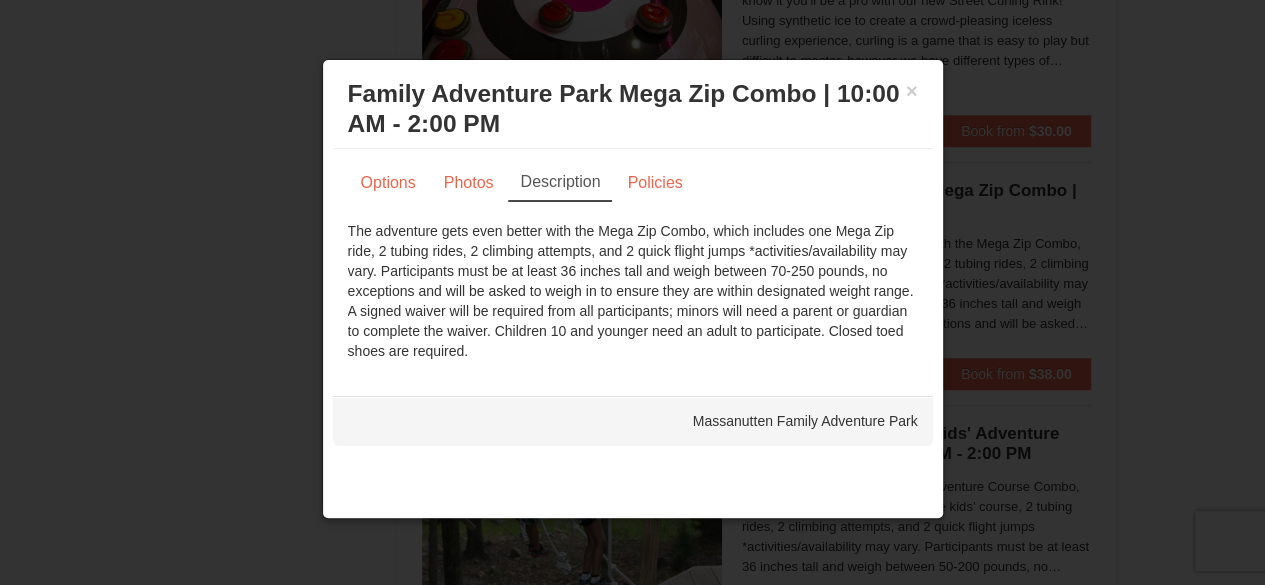 click at bounding box center (632, 292) 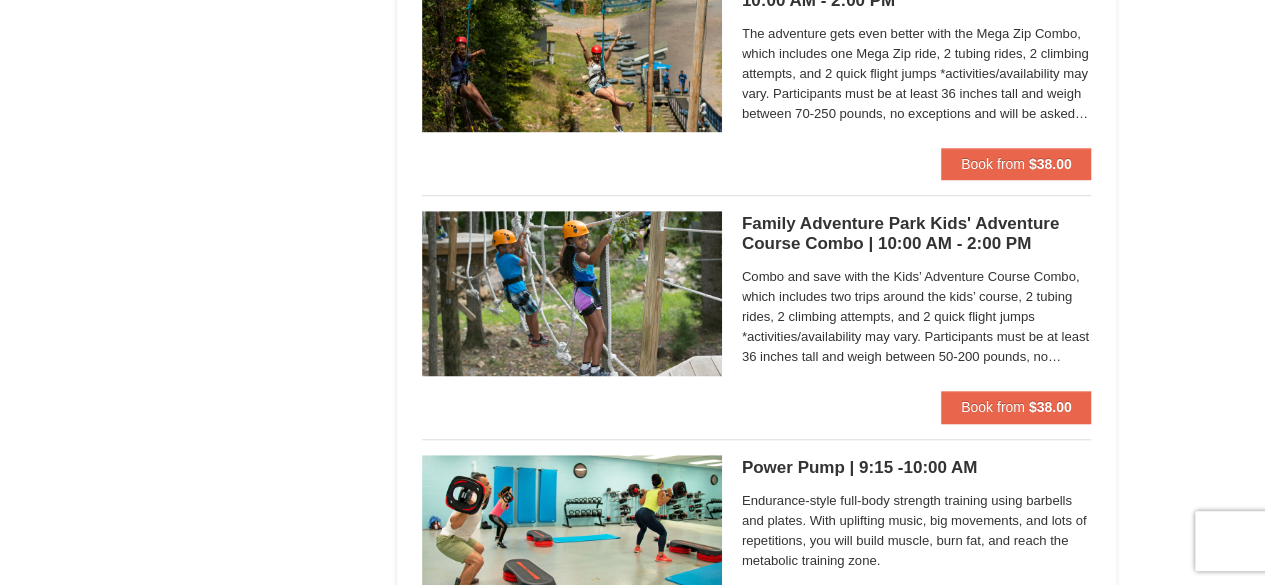 scroll, scrollTop: 4388, scrollLeft: 0, axis: vertical 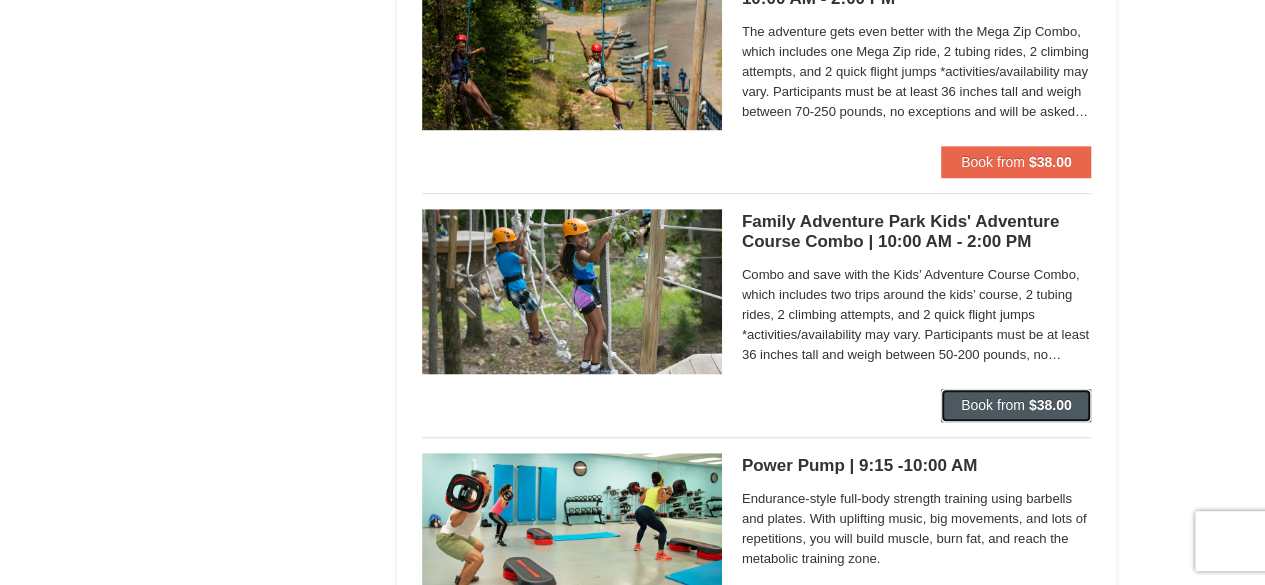 click on "Book from   $38.00" at bounding box center [1016, 405] 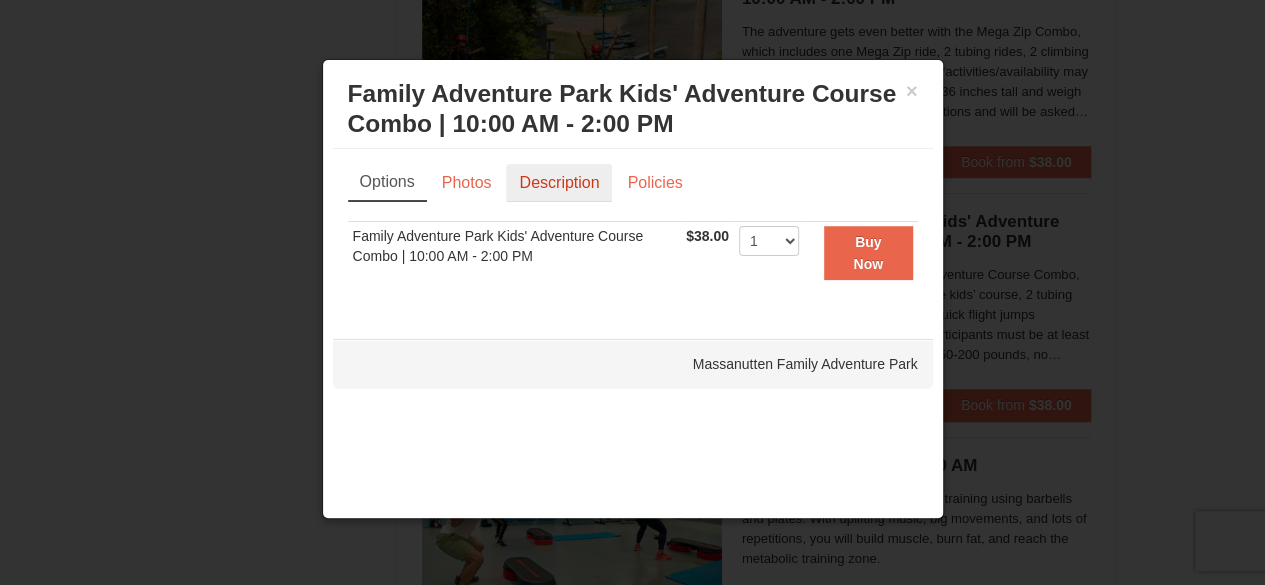 click on "Description" at bounding box center (559, 183) 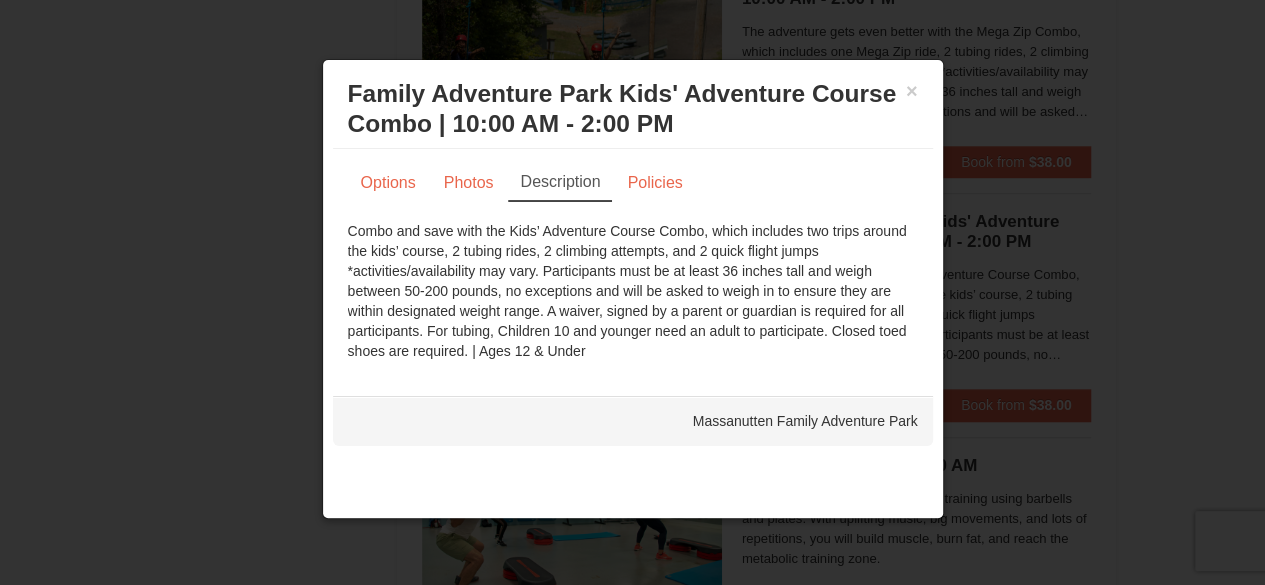 click on "Combo and save with the Kids’ Adventure Course Combo, which includes two trips around the kids’ course, 2 tubing rides, 2 climbing attempts, and 2 quick flight jumps *activities/availability may vary. Participants must be at least 36 inches tall and weigh between 50-200 pounds, no exceptions and will be asked to weigh in to ensure they are within designated weight range. A waiver, signed by a parent or guardian is required for all participants. For tubing, Children 10 and younger need an adult to participate. Closed toed shoes are required. | Ages 12 & Under" at bounding box center [633, 291] 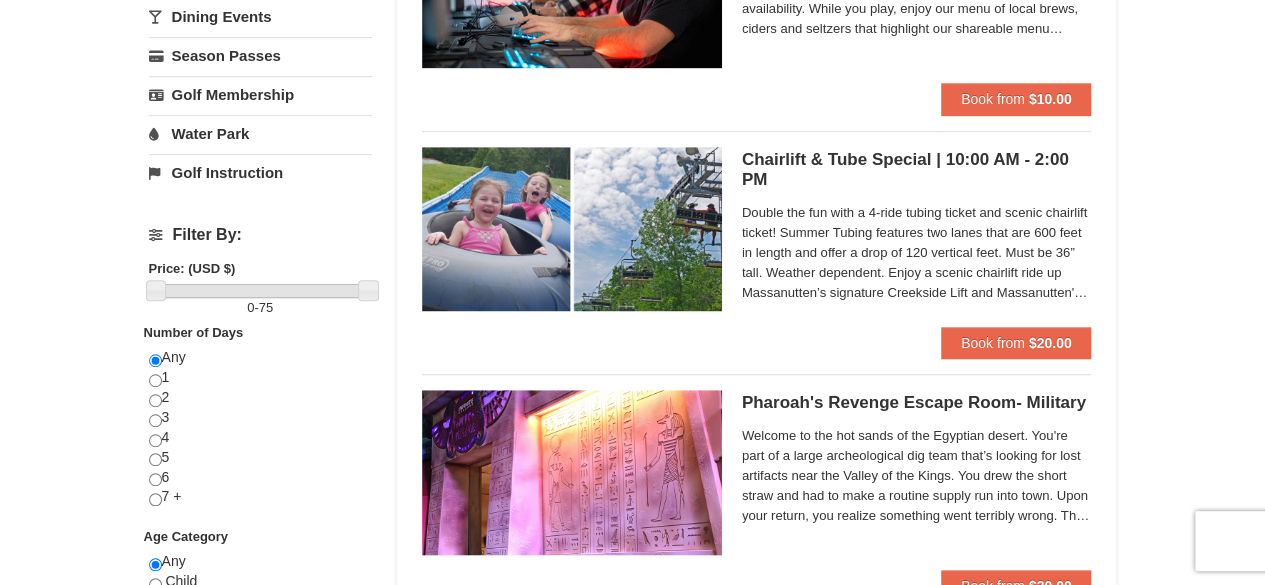 scroll, scrollTop: 520, scrollLeft: 0, axis: vertical 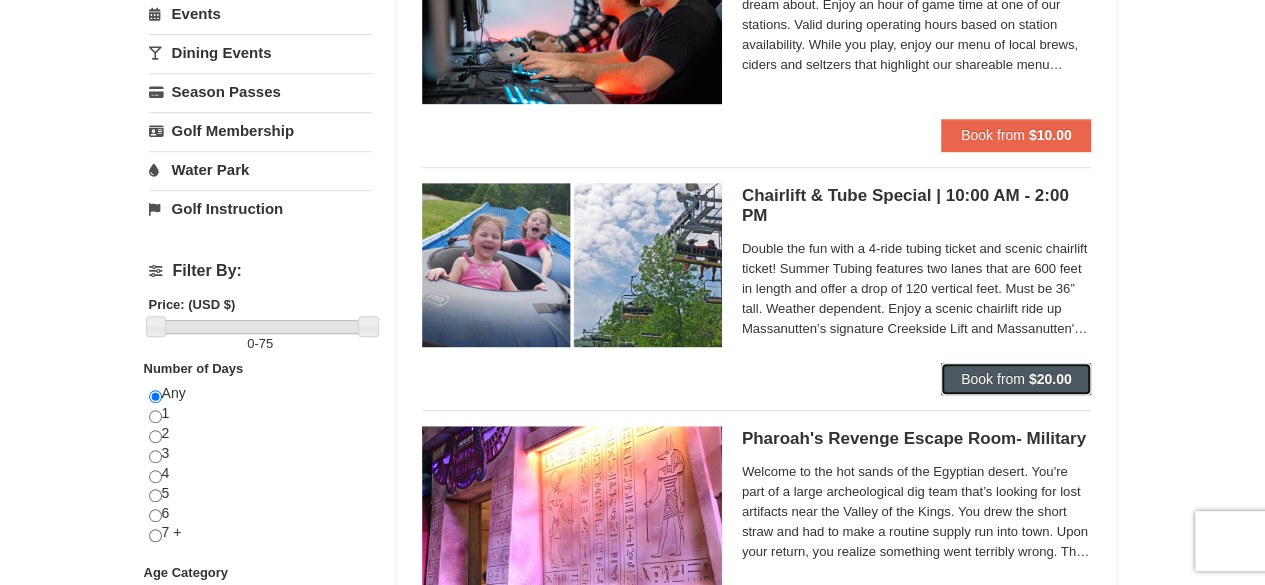click on "Book from" at bounding box center (993, 379) 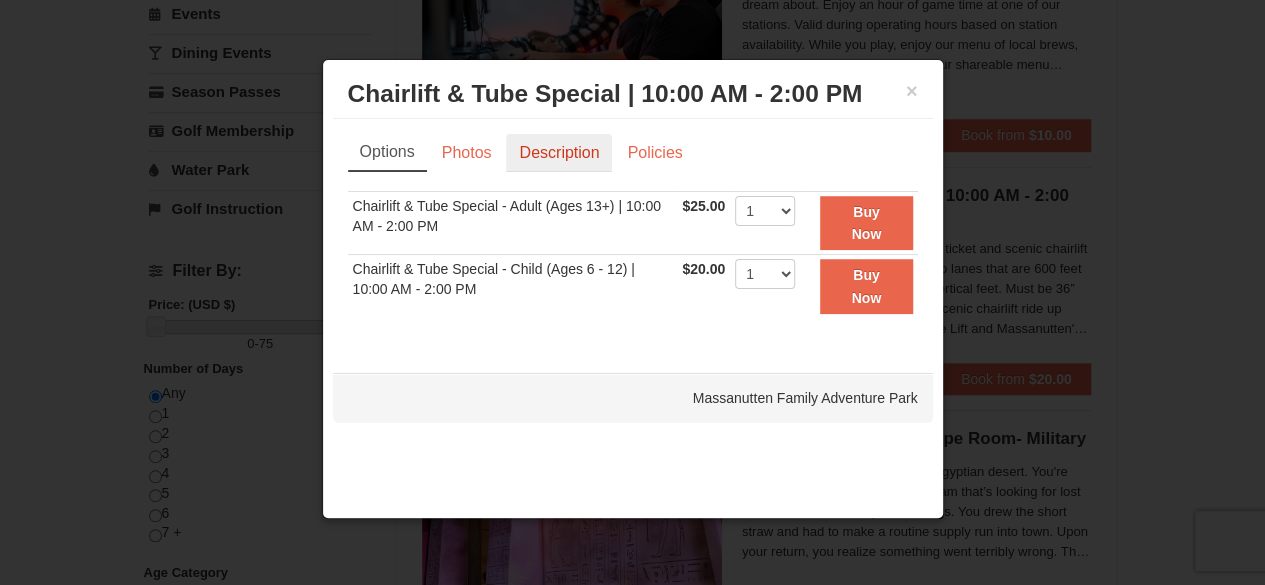 click on "Description" at bounding box center [559, 153] 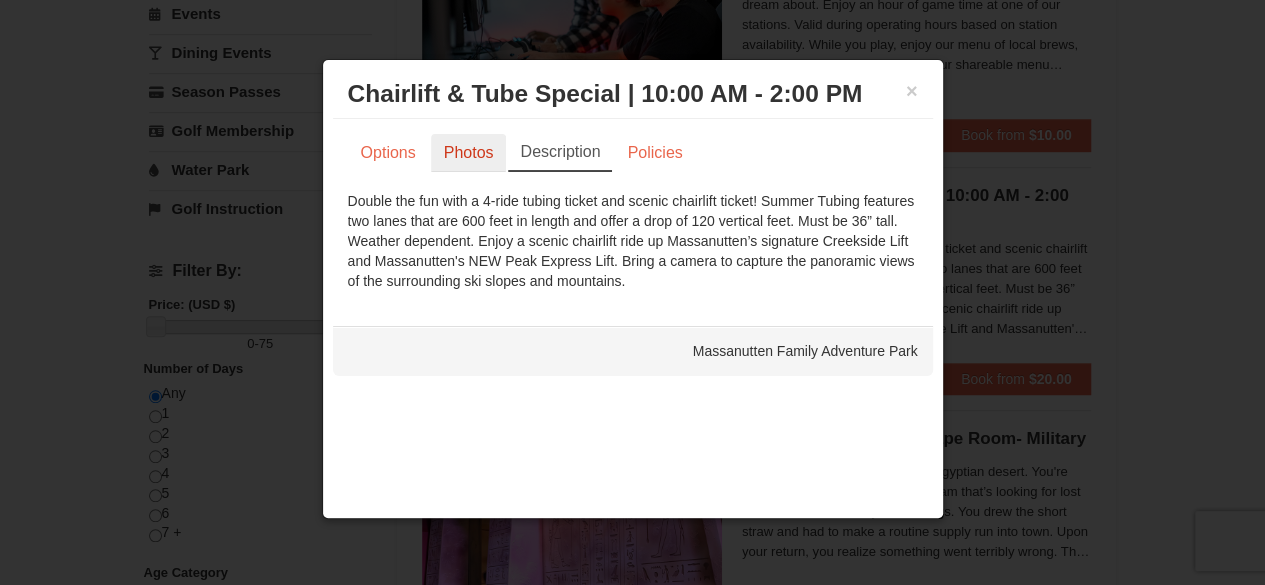 click on "Photos" at bounding box center [469, 153] 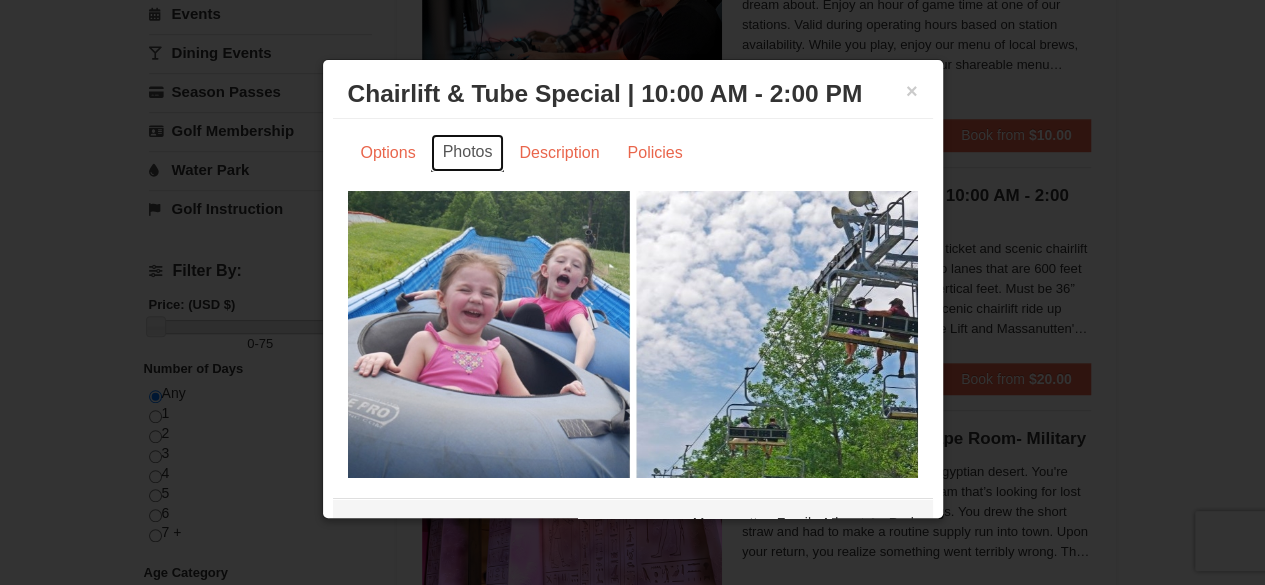 scroll, scrollTop: 42, scrollLeft: 0, axis: vertical 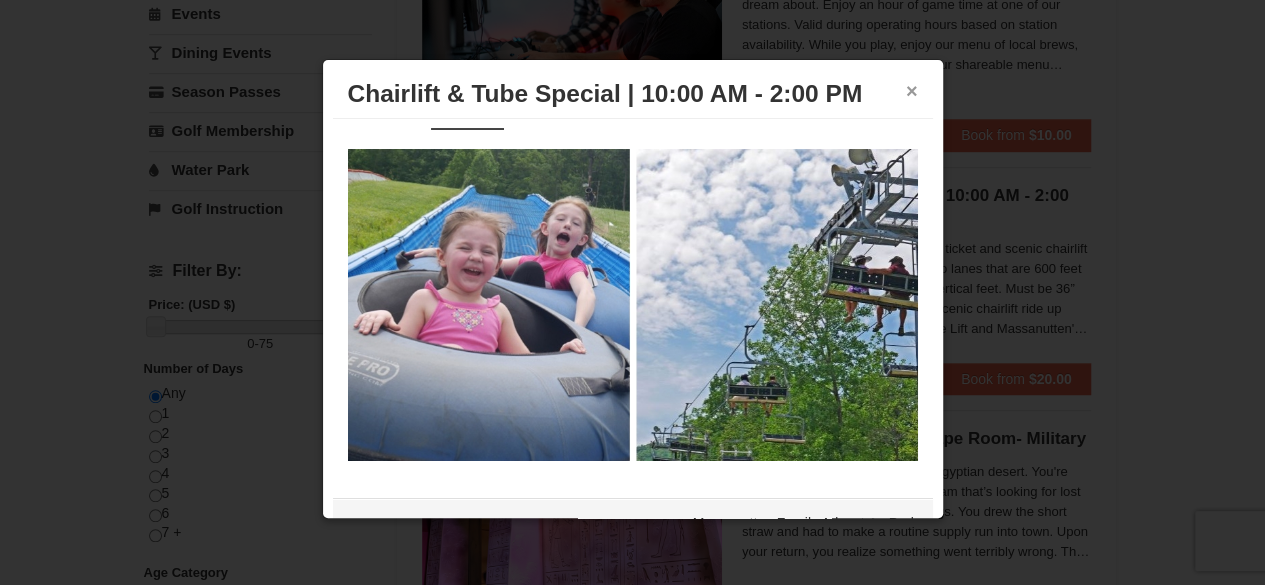 click on "×" at bounding box center (912, 91) 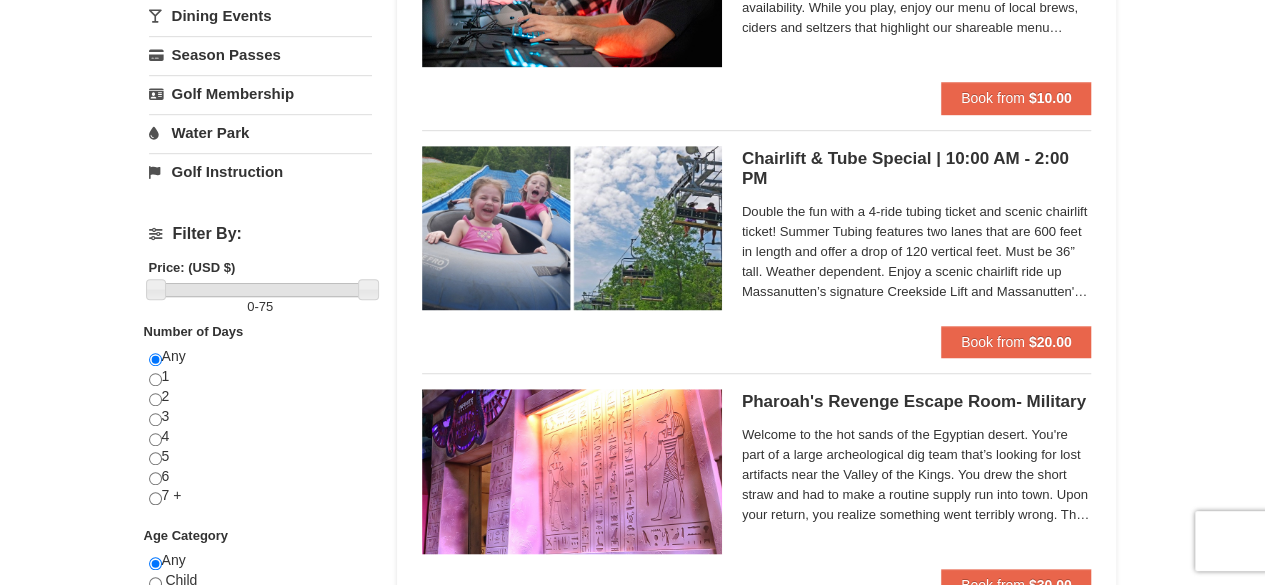 scroll, scrollTop: 573, scrollLeft: 0, axis: vertical 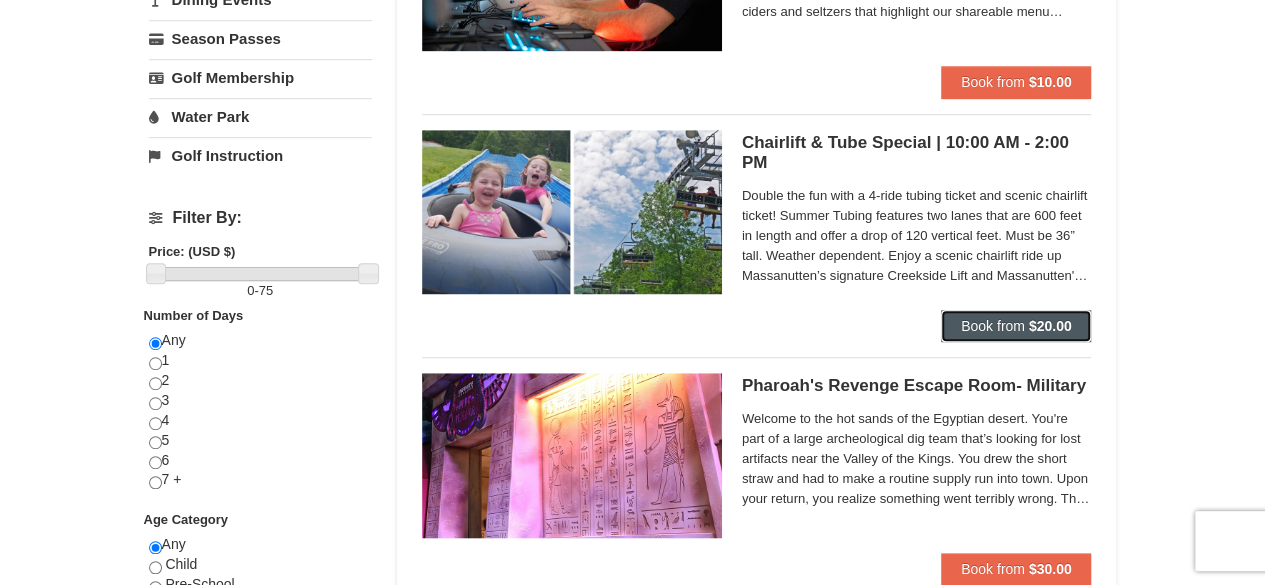 click on "Book from   $20.00" at bounding box center [1016, 326] 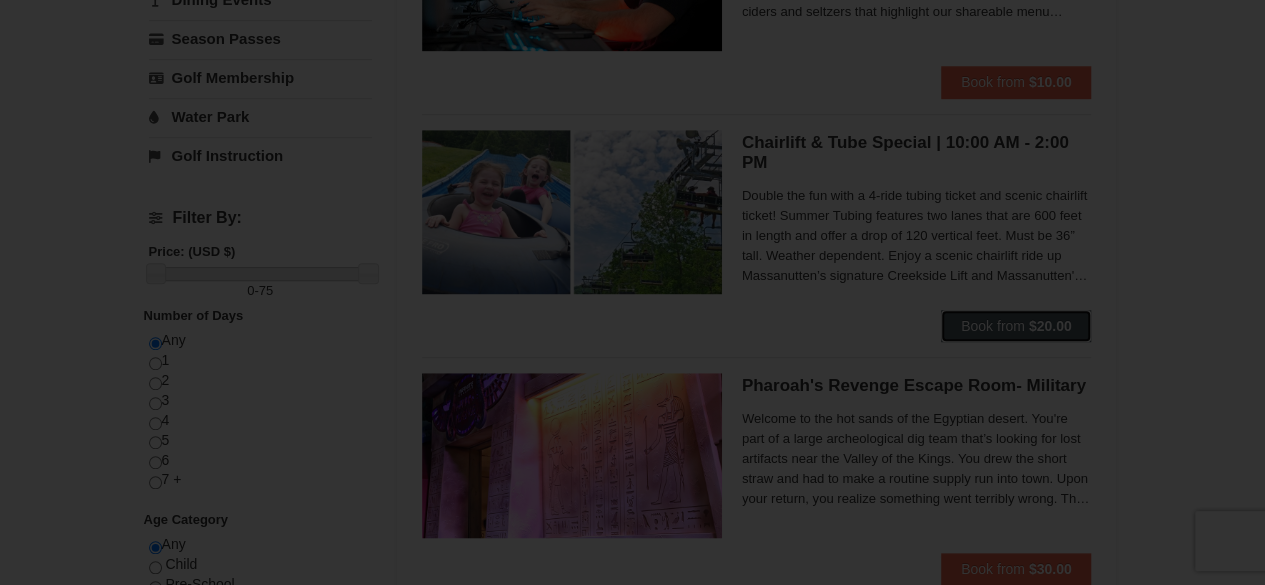 scroll, scrollTop: 0, scrollLeft: 0, axis: both 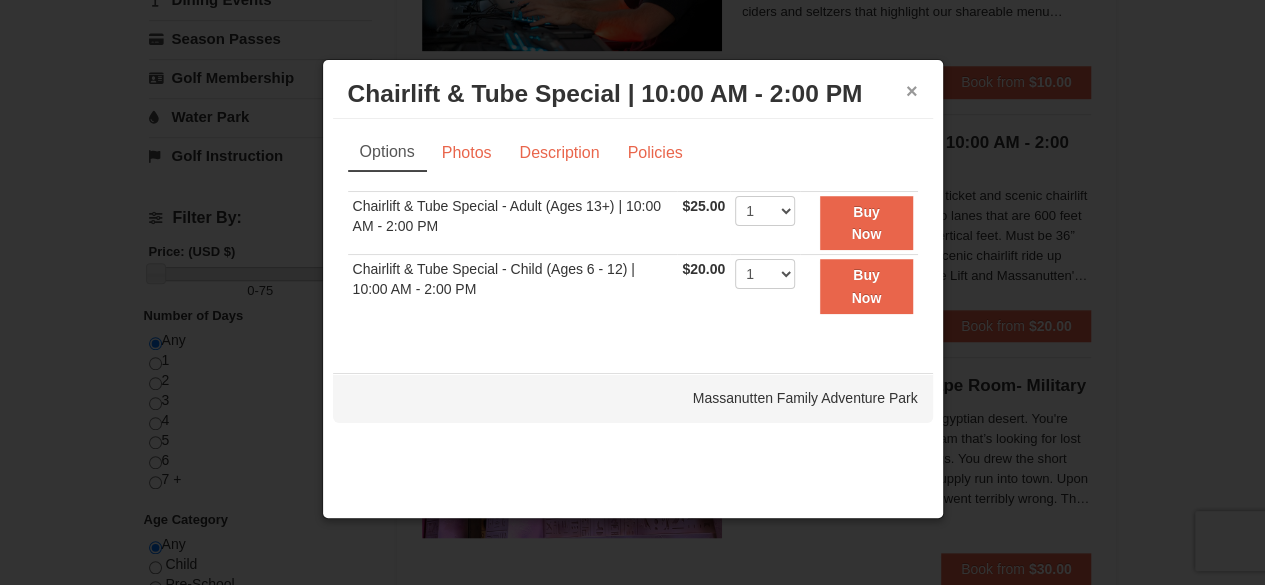 click on "×" at bounding box center [912, 91] 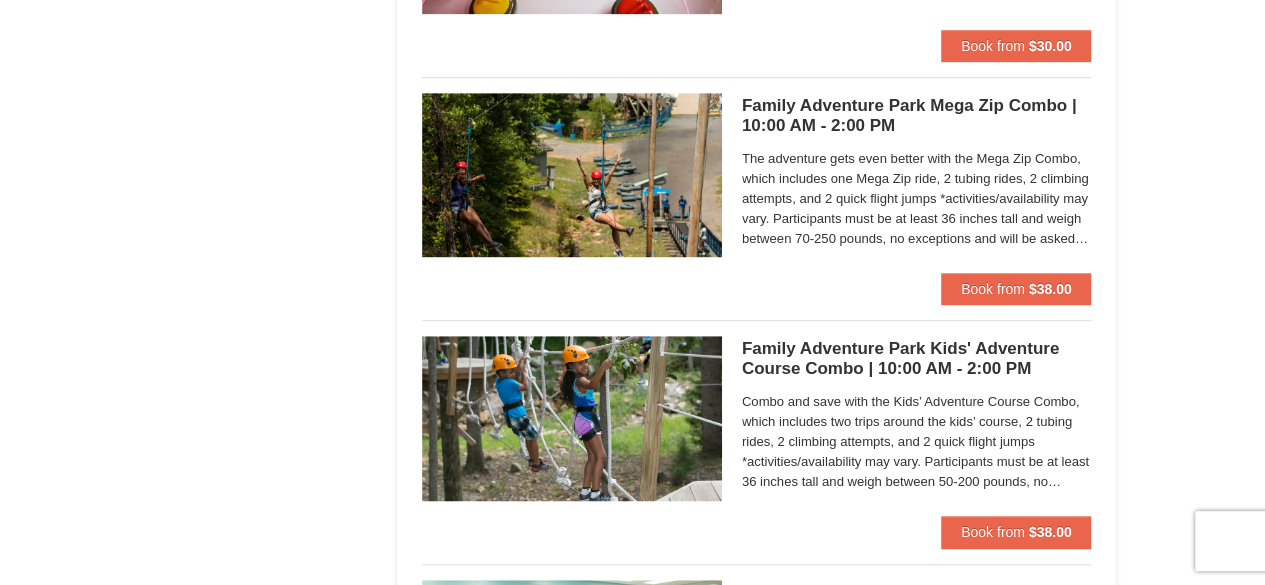 scroll, scrollTop: 4262, scrollLeft: 0, axis: vertical 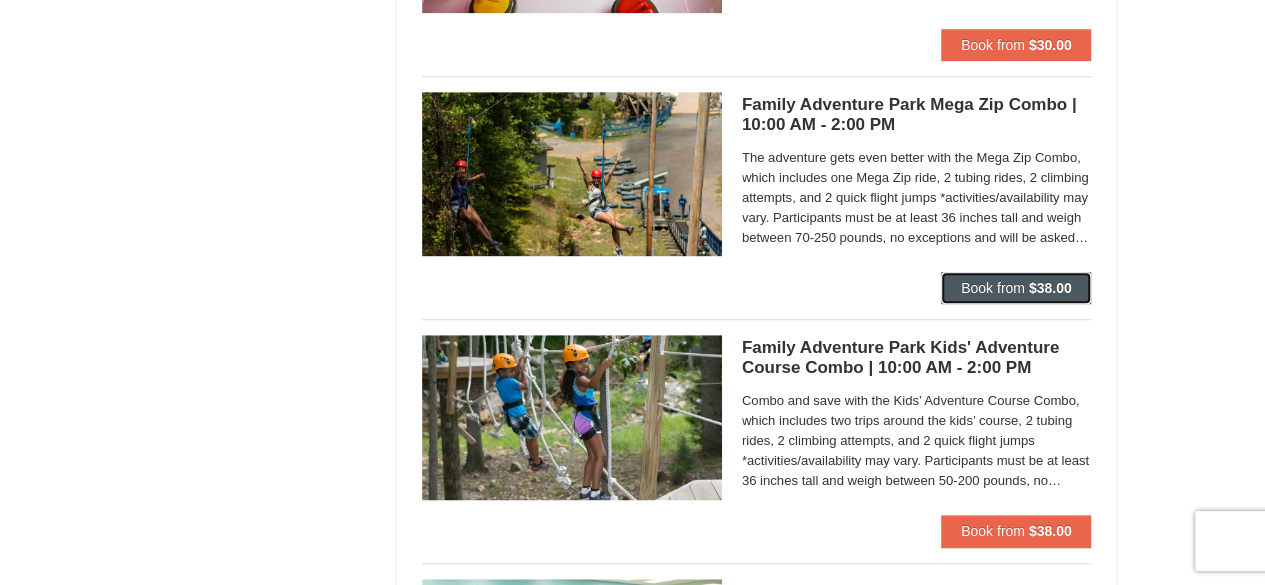 drag, startPoint x: 1020, startPoint y: 281, endPoint x: 1038, endPoint y: 281, distance: 18 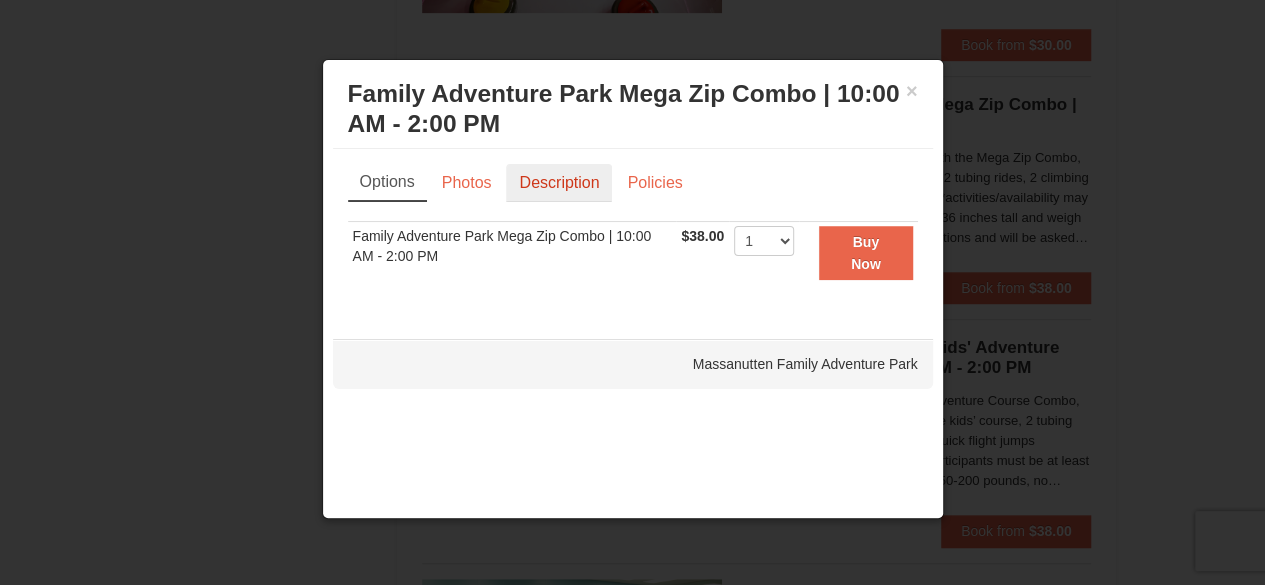 click on "Description" at bounding box center [559, 183] 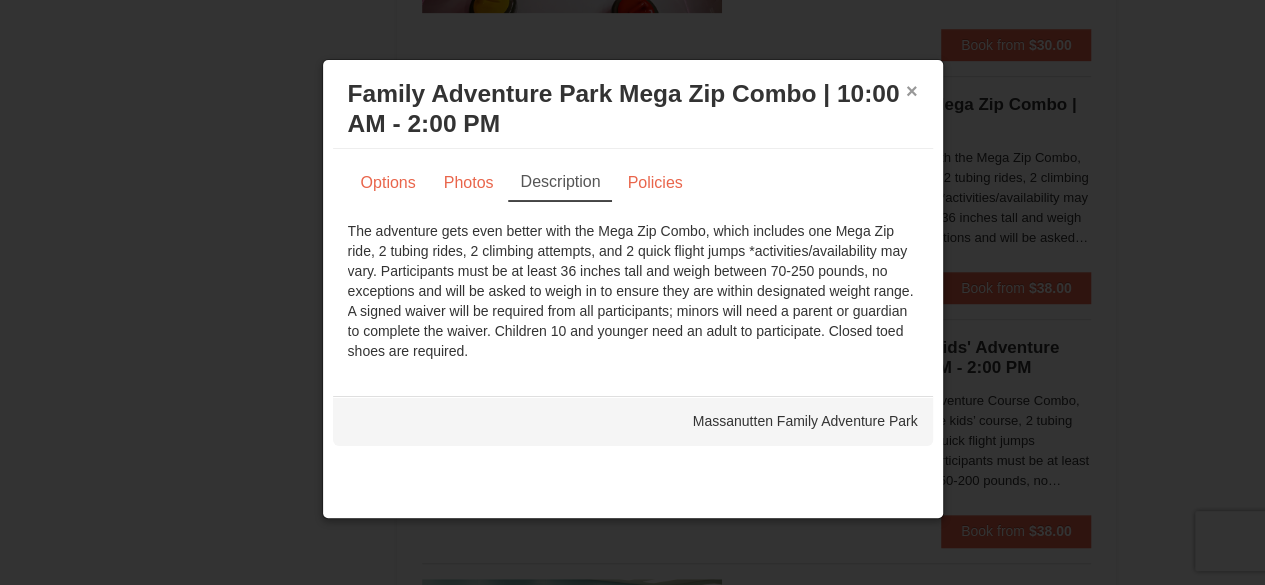 click on "×" at bounding box center [912, 91] 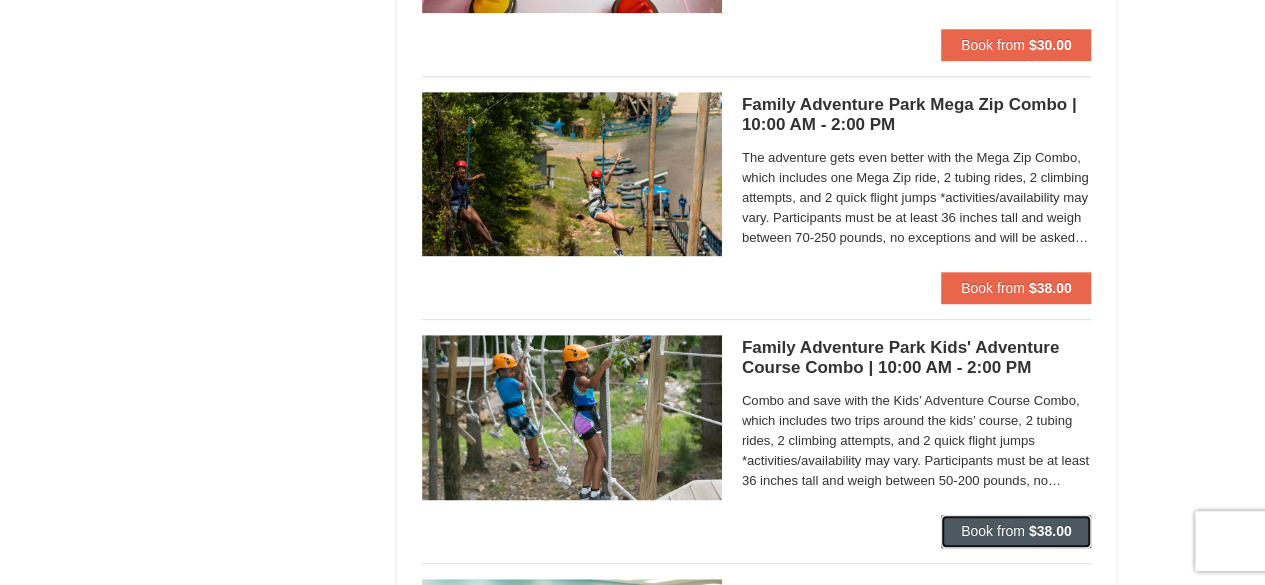 click on "Book from" at bounding box center (993, 531) 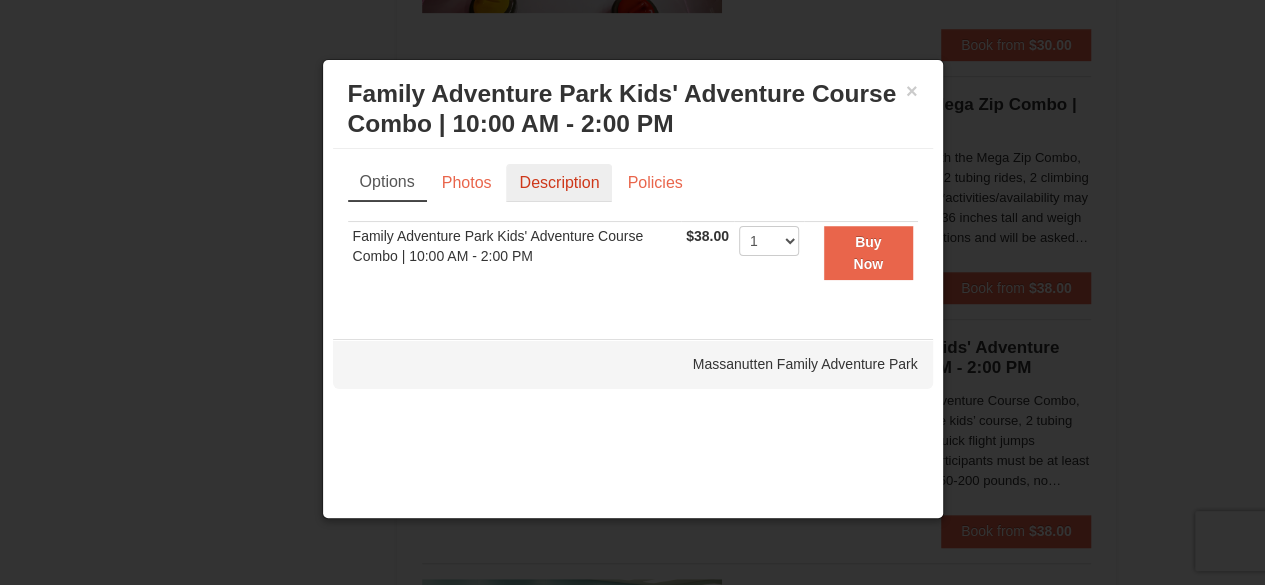 click on "Description" at bounding box center [559, 183] 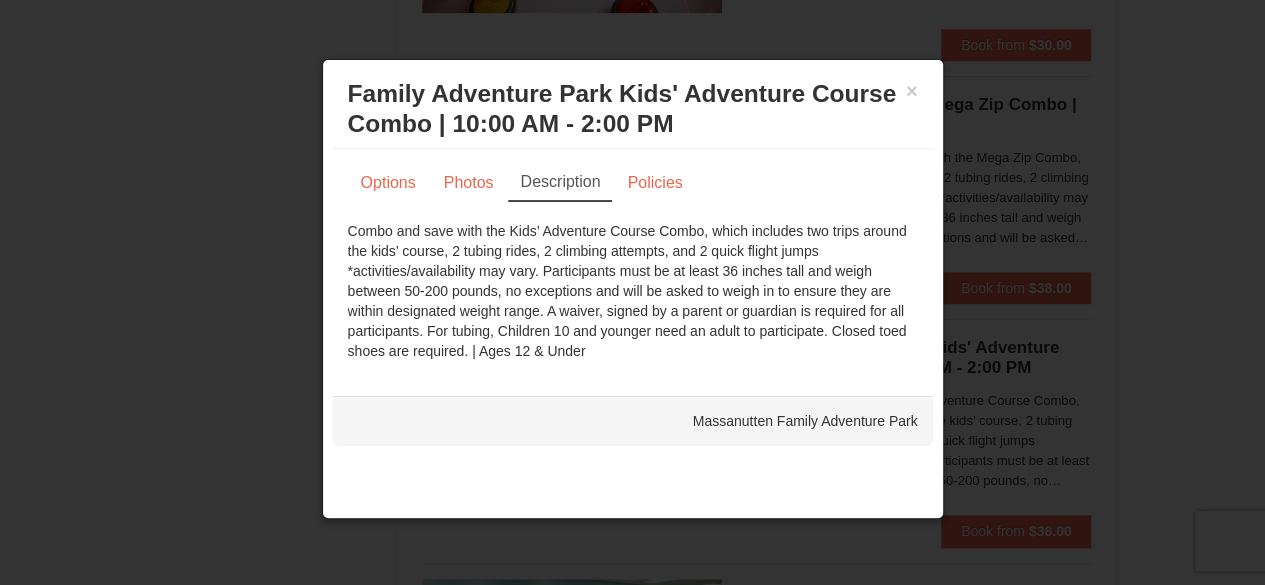 click on "Family Adventure Park Kids' Adventure Course Combo | 10:00 AM - 2:00 PM  Massanutten Family Adventure Park" at bounding box center [633, 109] 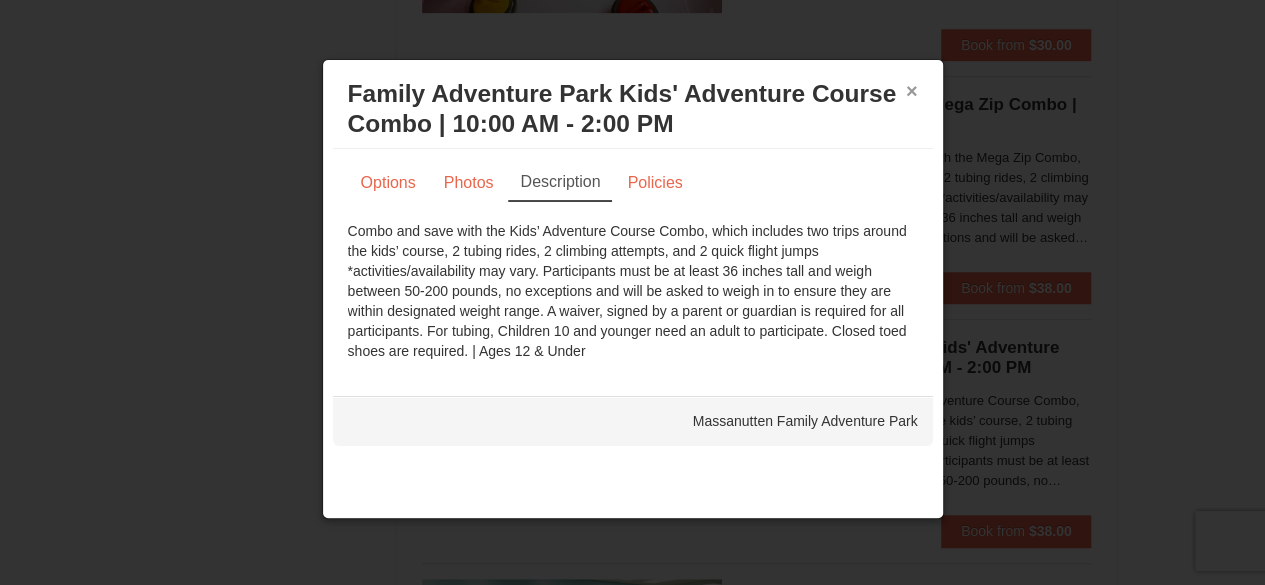 click on "×" at bounding box center [912, 91] 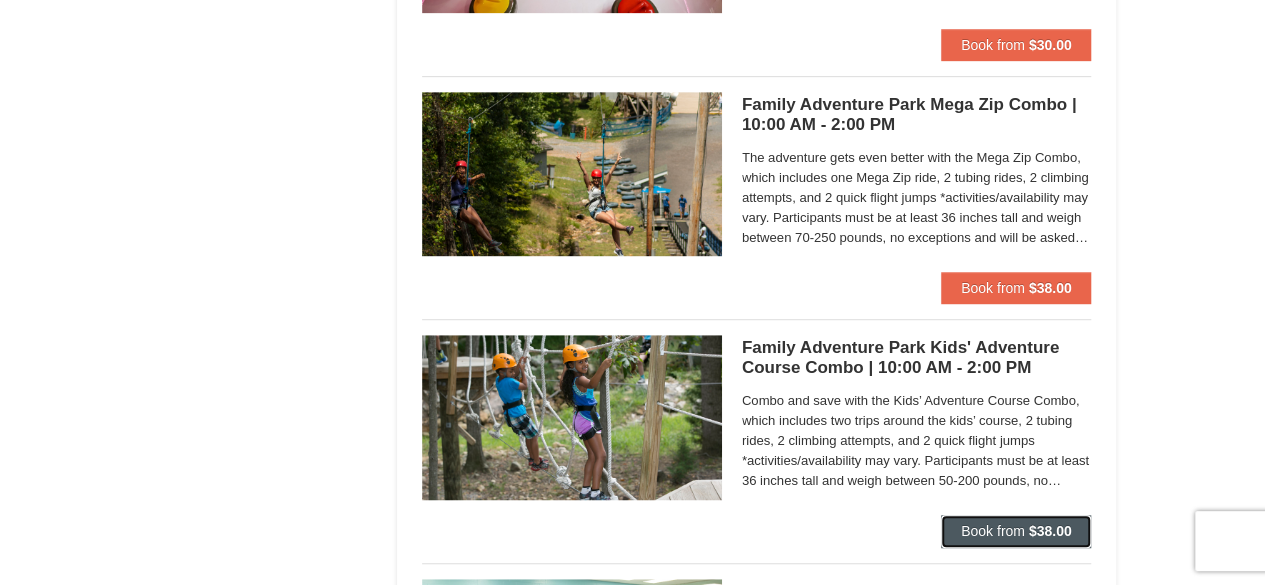 click on "Book from   $38.00" at bounding box center (1016, 531) 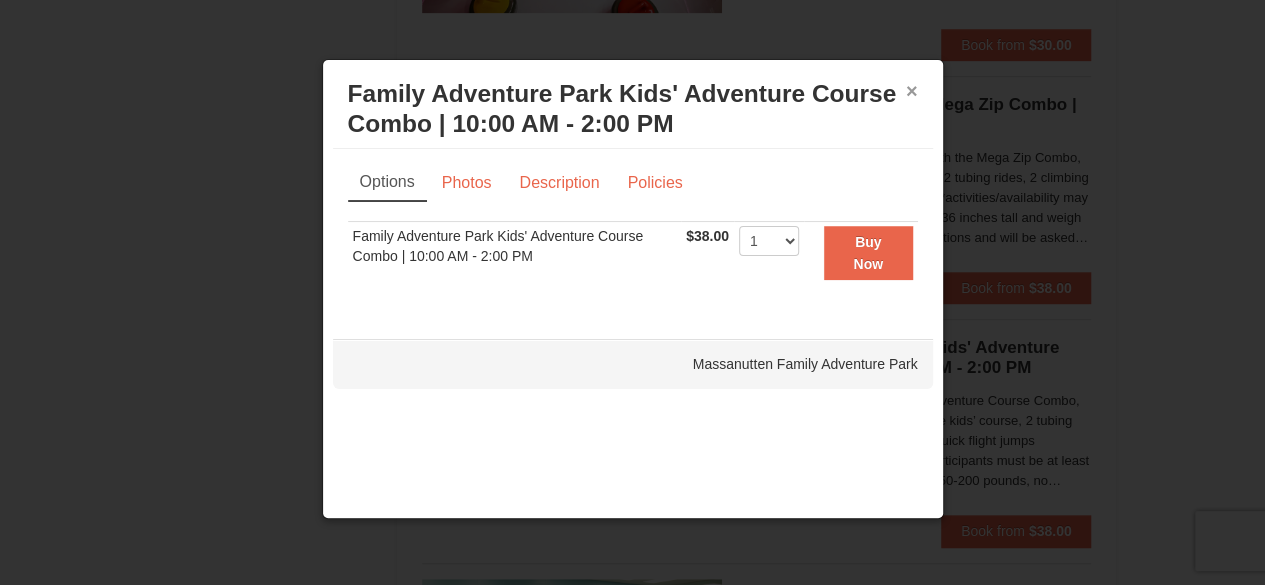 click on "×" at bounding box center [912, 91] 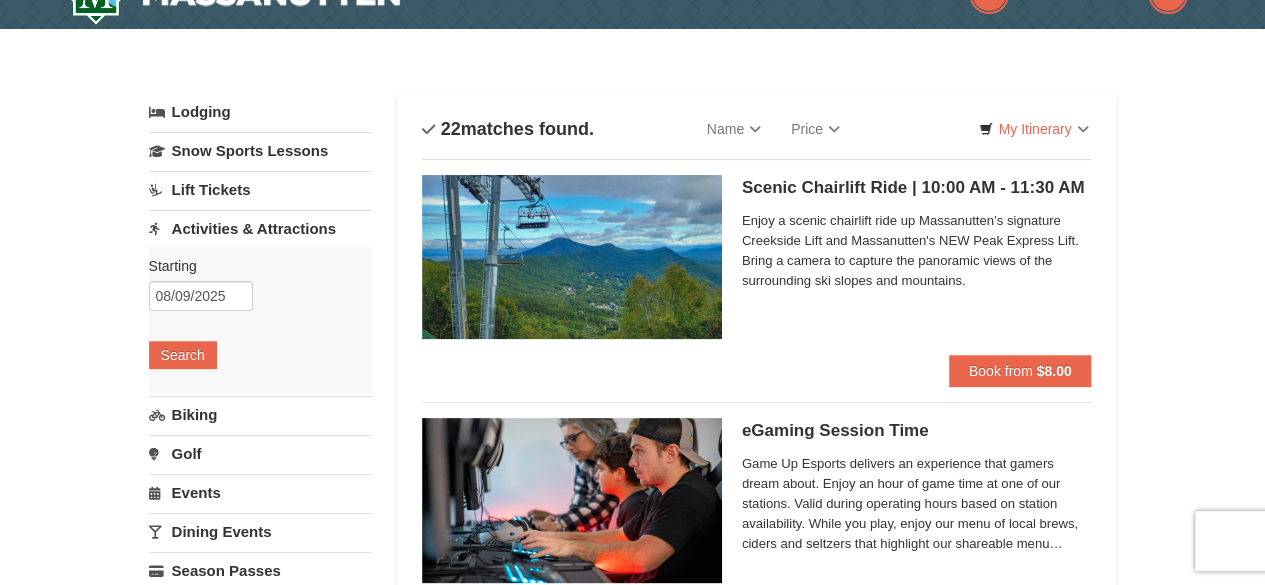 scroll, scrollTop: 0, scrollLeft: 0, axis: both 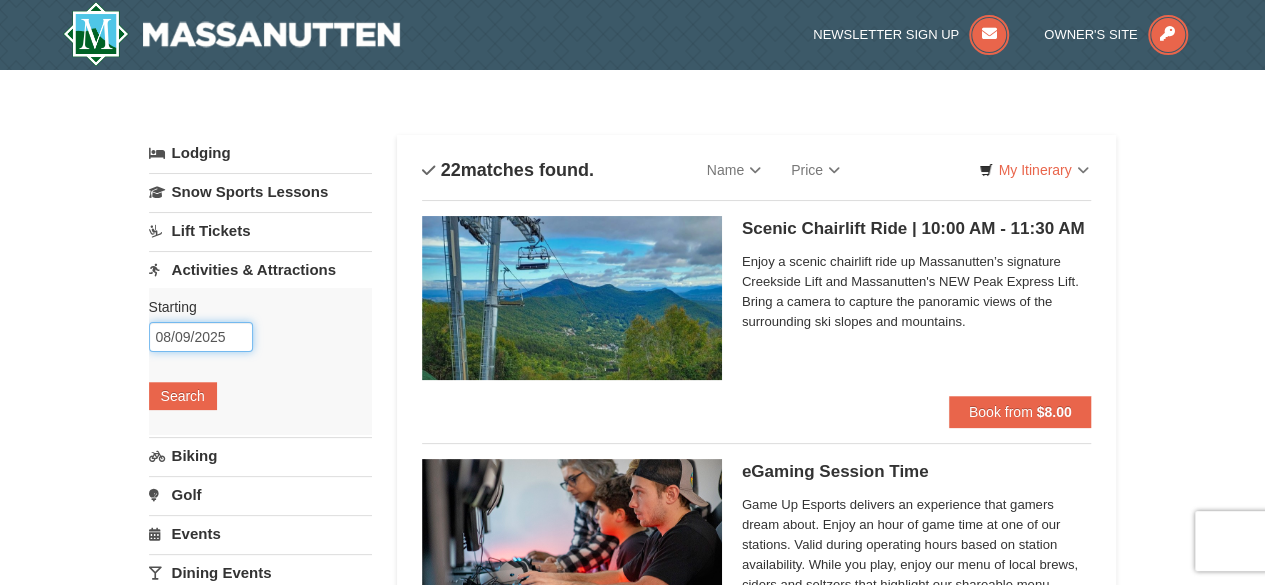 click on "08/09/2025" at bounding box center (201, 337) 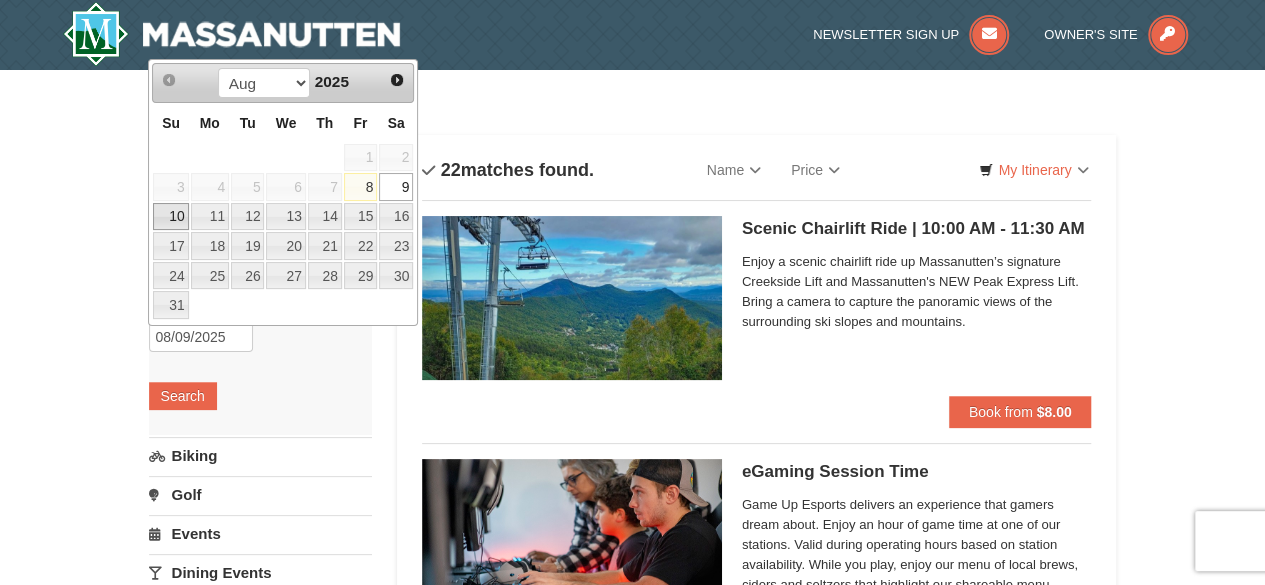 click on "10" at bounding box center [170, 217] 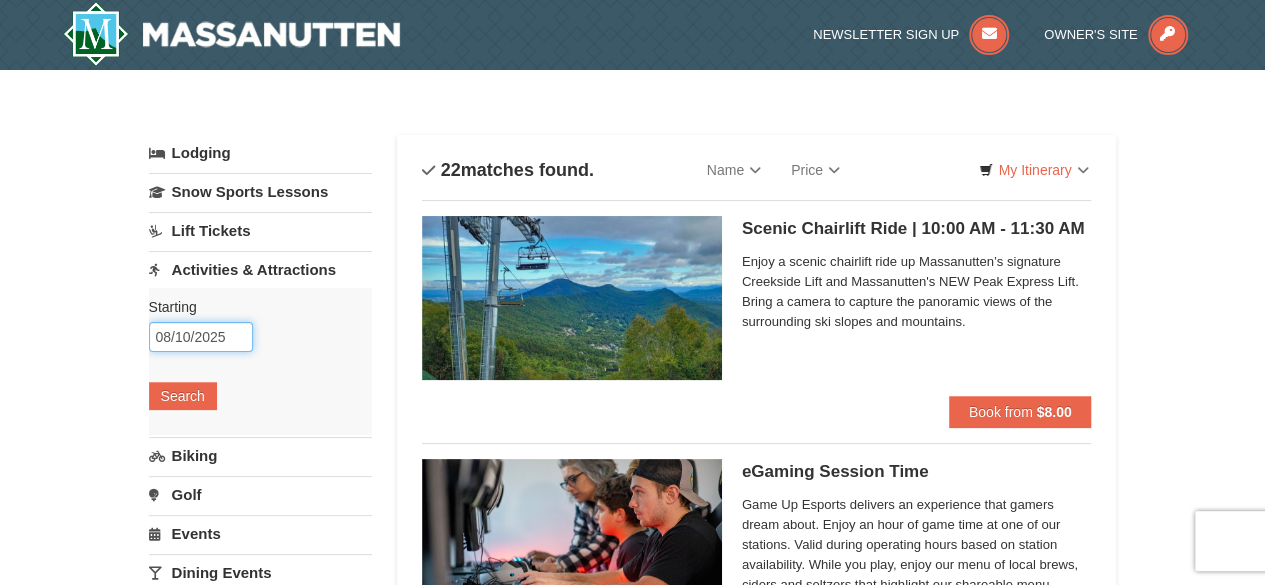 click on "08/10/2025" at bounding box center (201, 337) 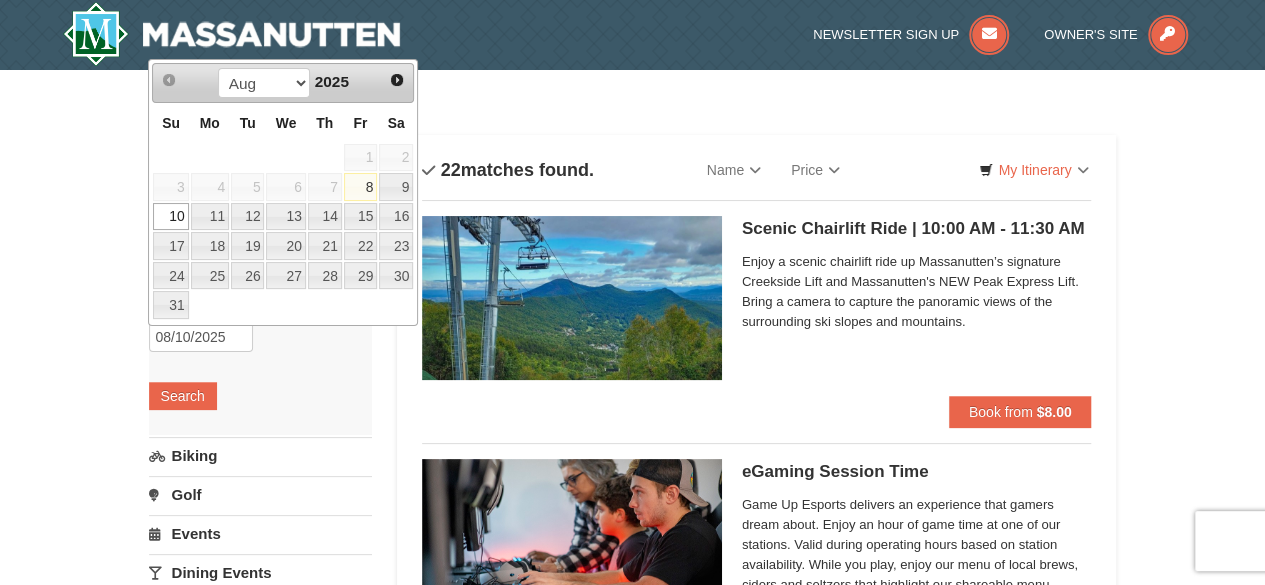 click on "10" at bounding box center [170, 217] 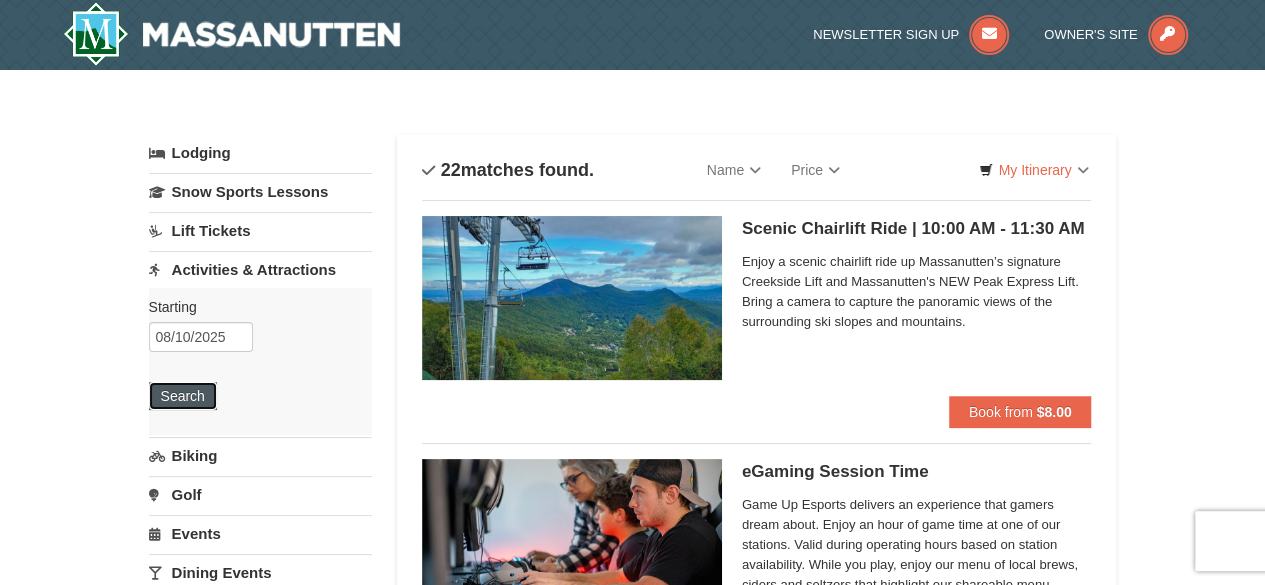 click on "Search" at bounding box center (183, 396) 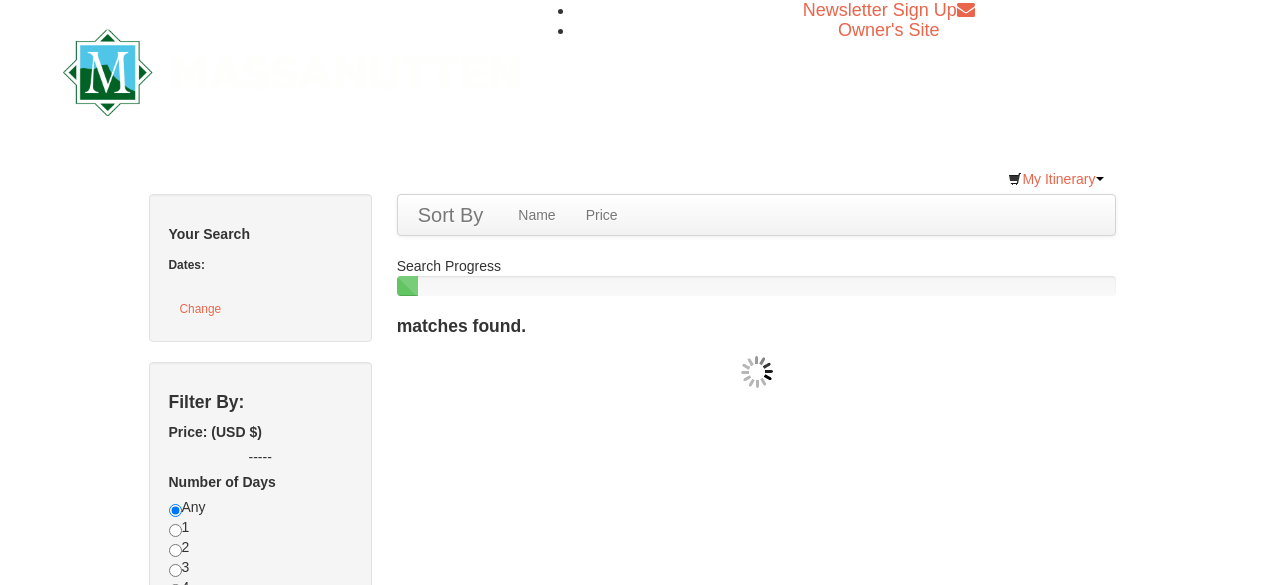 scroll, scrollTop: 0, scrollLeft: 0, axis: both 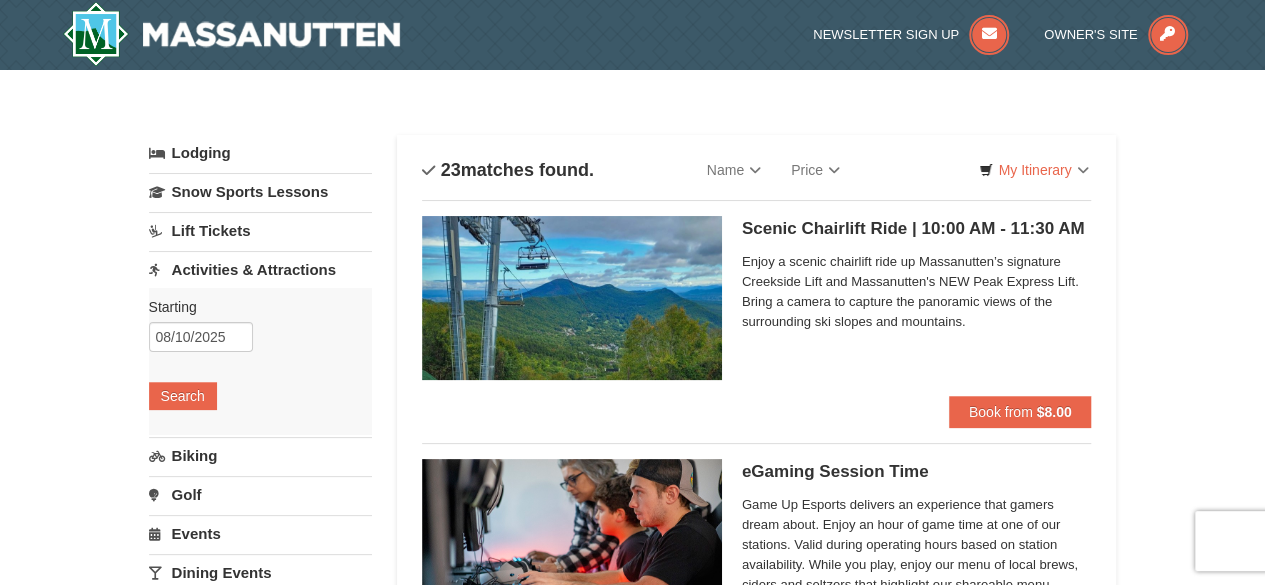 click on "Lodging" at bounding box center (260, 153) 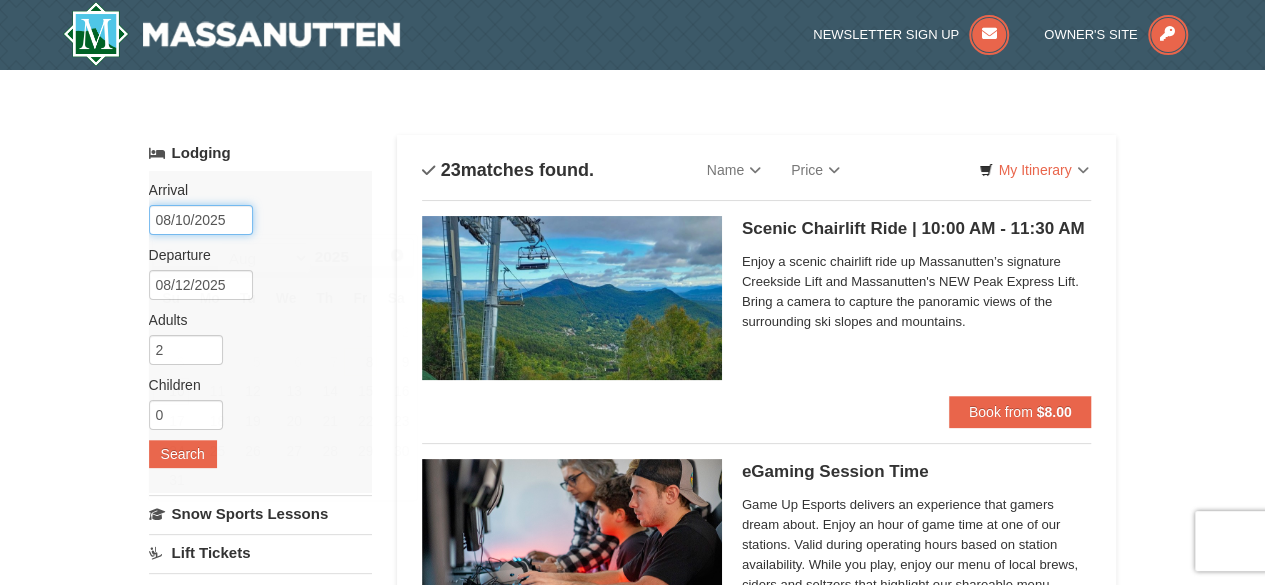 click on "08/10/2025" at bounding box center (201, 220) 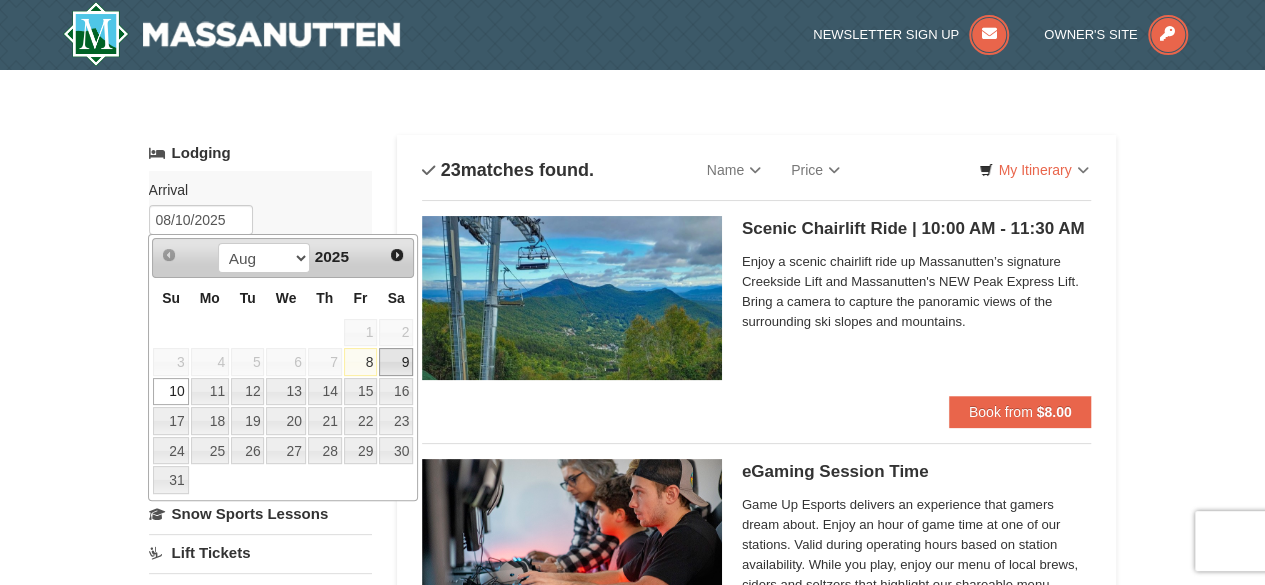 click on "9" at bounding box center [396, 362] 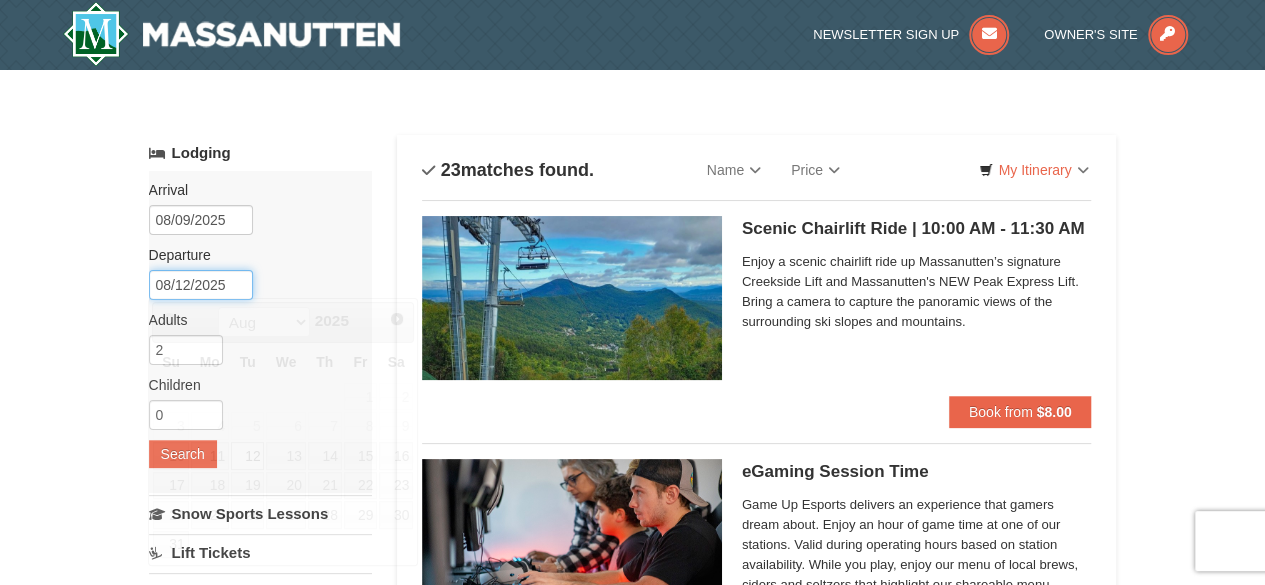 click on "08/12/2025" at bounding box center (201, 285) 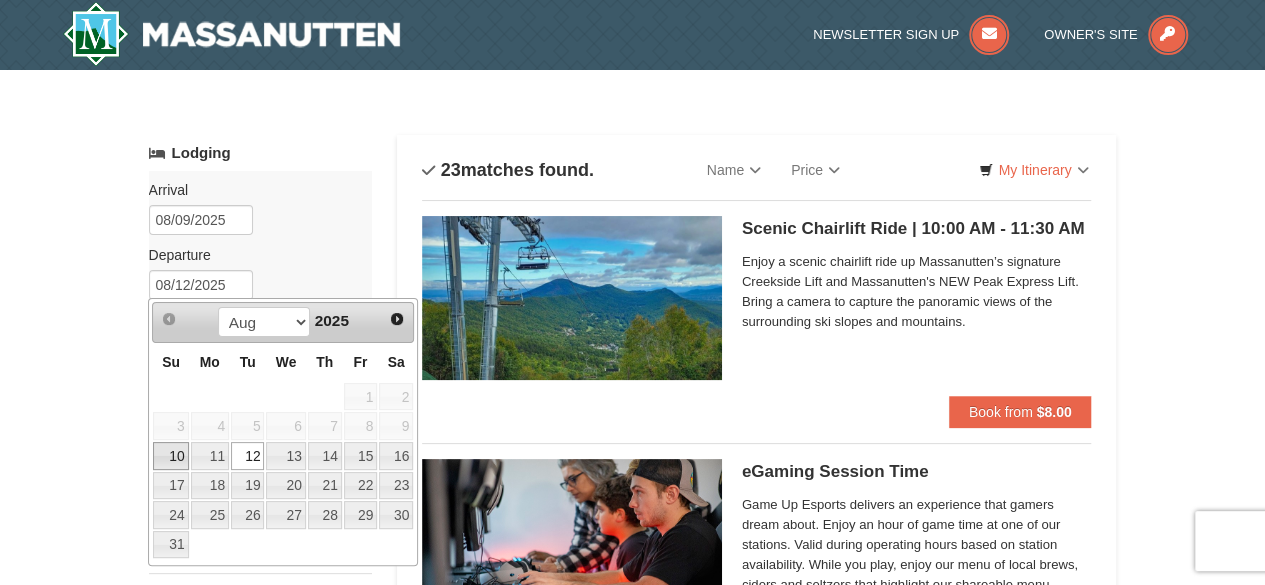 click on "10" at bounding box center (170, 456) 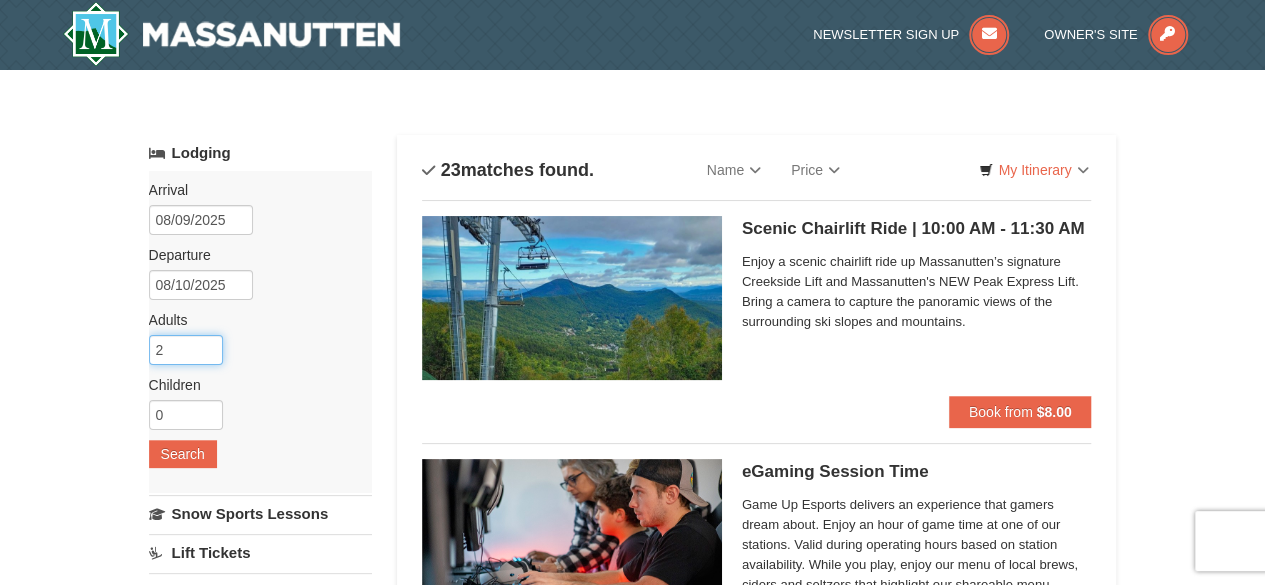 drag, startPoint x: 188, startPoint y: 351, endPoint x: 44, endPoint y: 336, distance: 144.77914 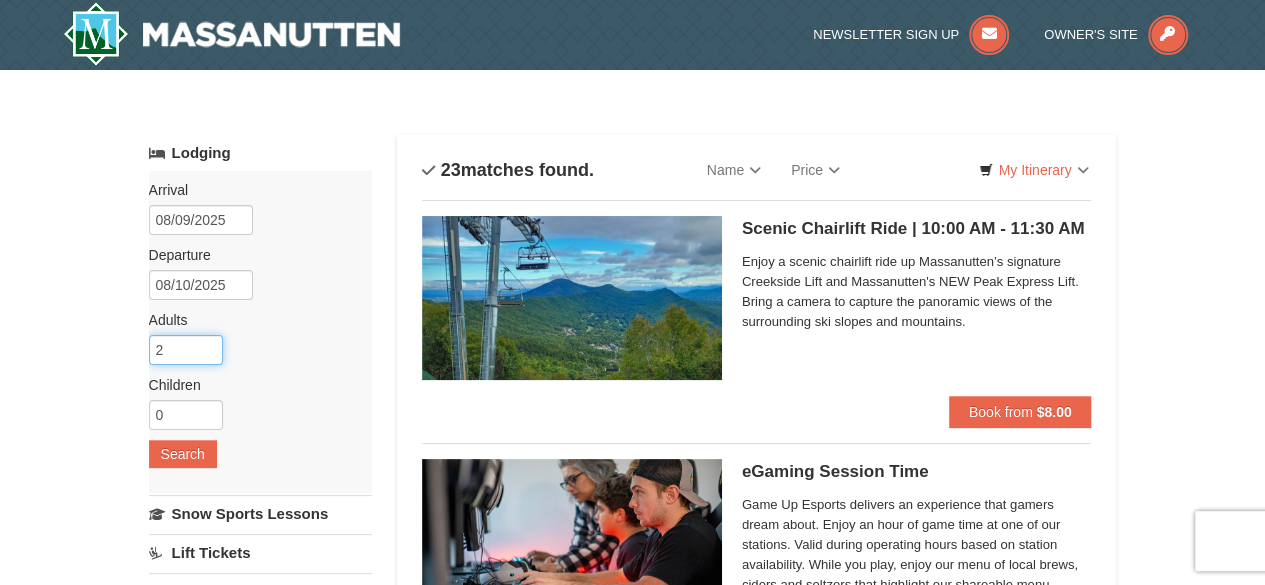 click on "×
Categories
List
Filter
My Itinerary
Questions?  1-540-289-9441
Lodging
Arrival Please format dates MM/DD/YYYY
08/09/2025
Departure Please format dates MM/DD/YYYY
08/10/2025
Adults" at bounding box center [632, 2968] 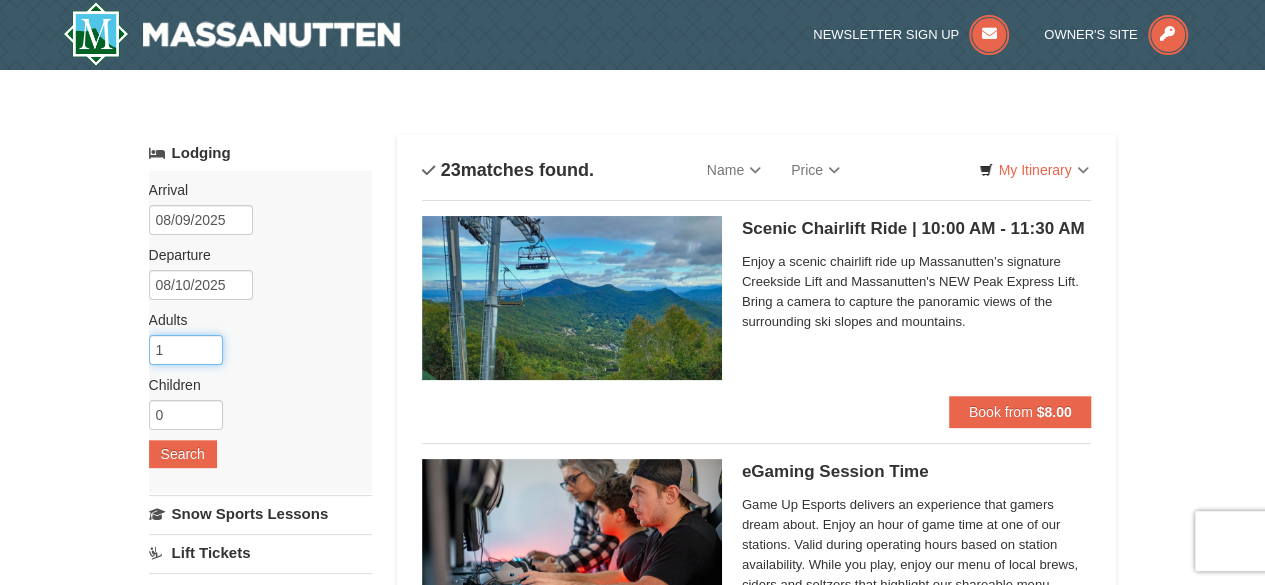 type on "1" 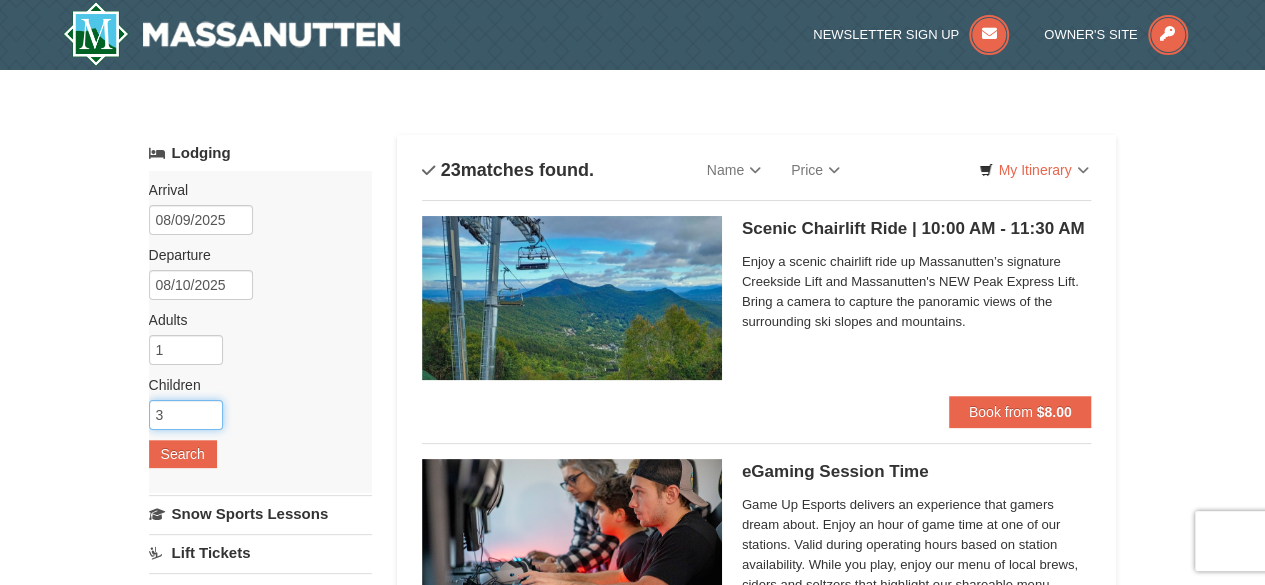 type on "3" 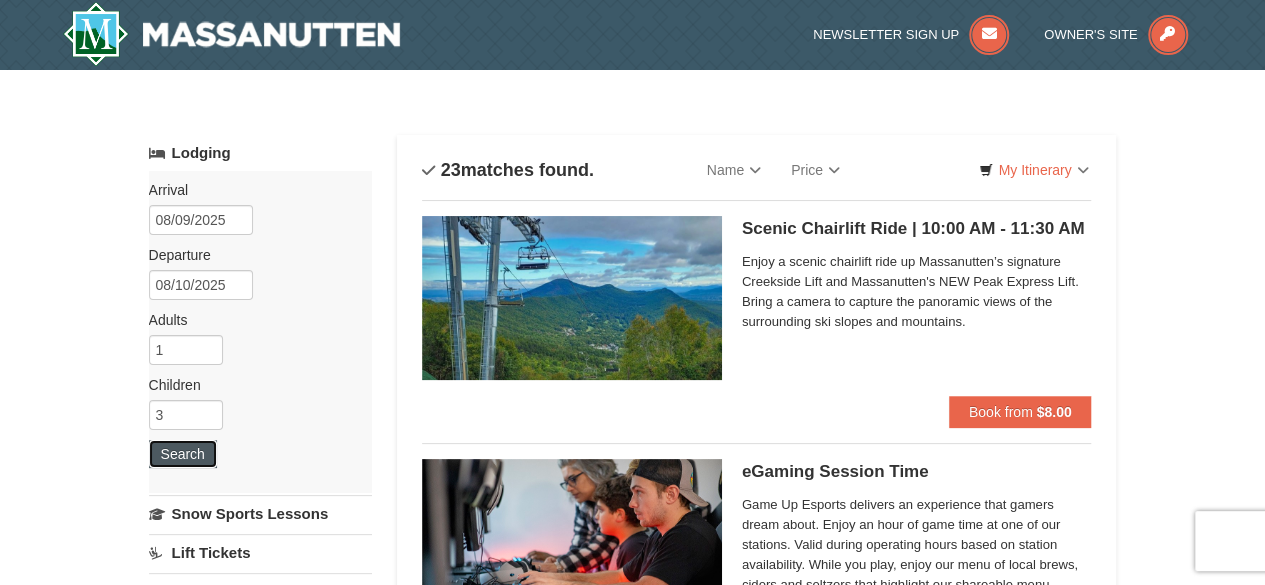 type 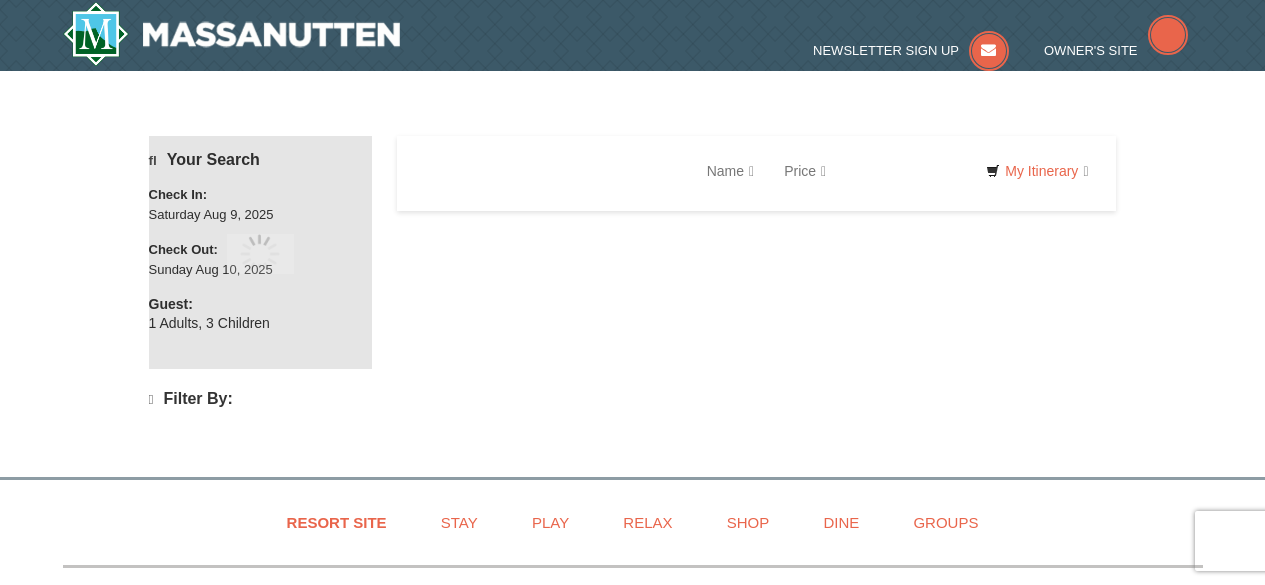 scroll, scrollTop: 0, scrollLeft: 0, axis: both 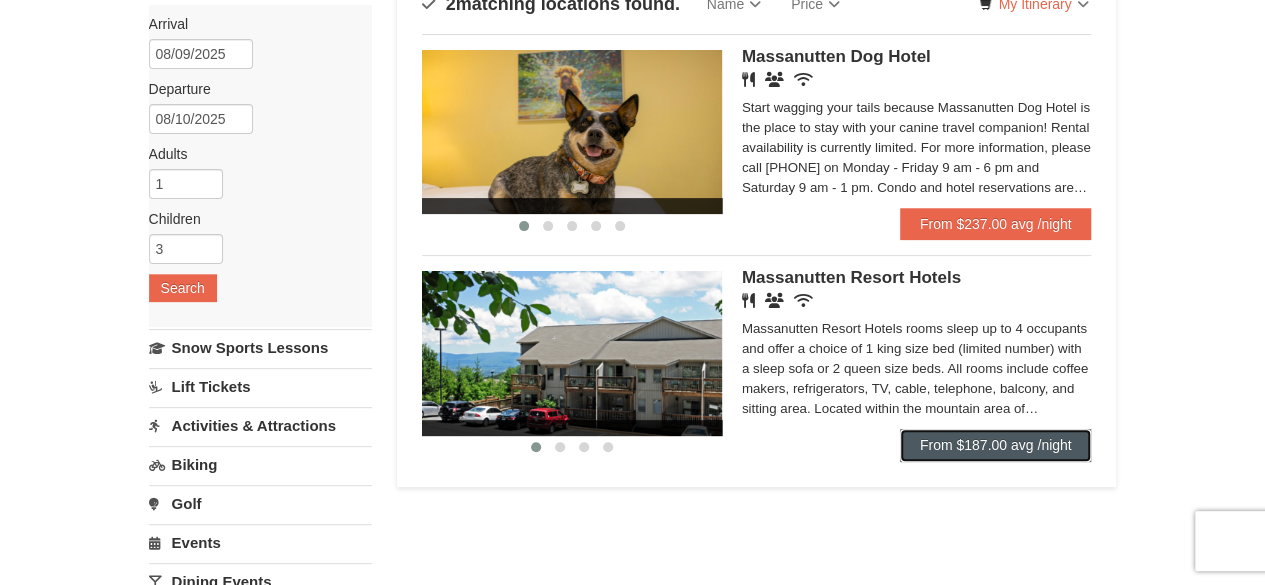 click on "From $187.00 avg /night" at bounding box center (996, 445) 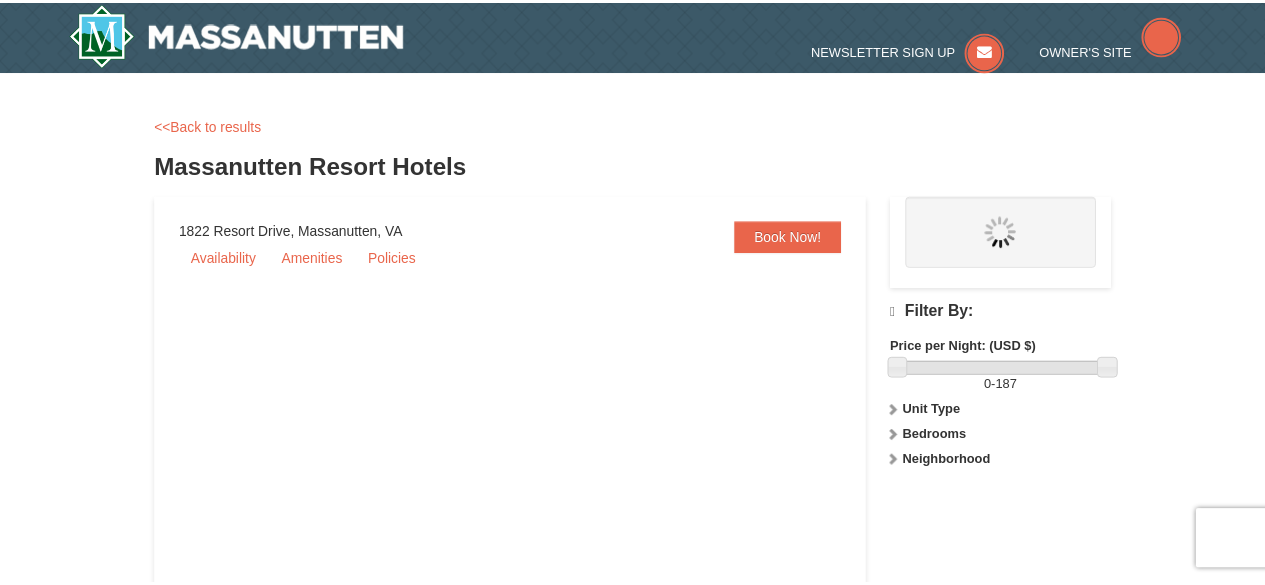 scroll, scrollTop: 0, scrollLeft: 0, axis: both 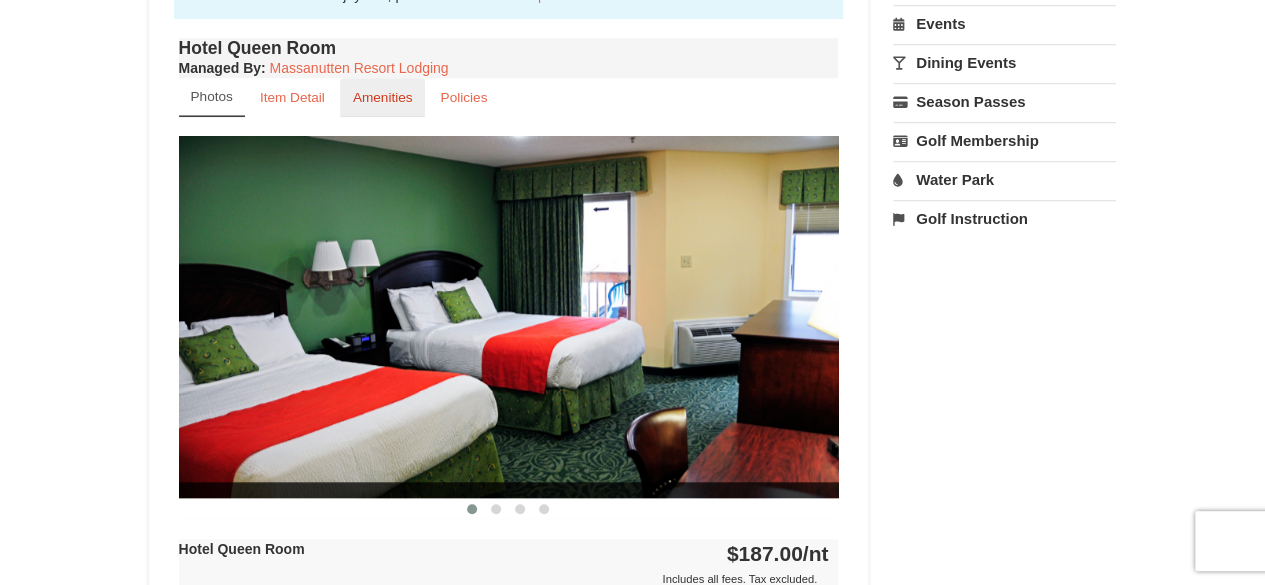 drag, startPoint x: 394, startPoint y: 87, endPoint x: 383, endPoint y: 91, distance: 11.7046995 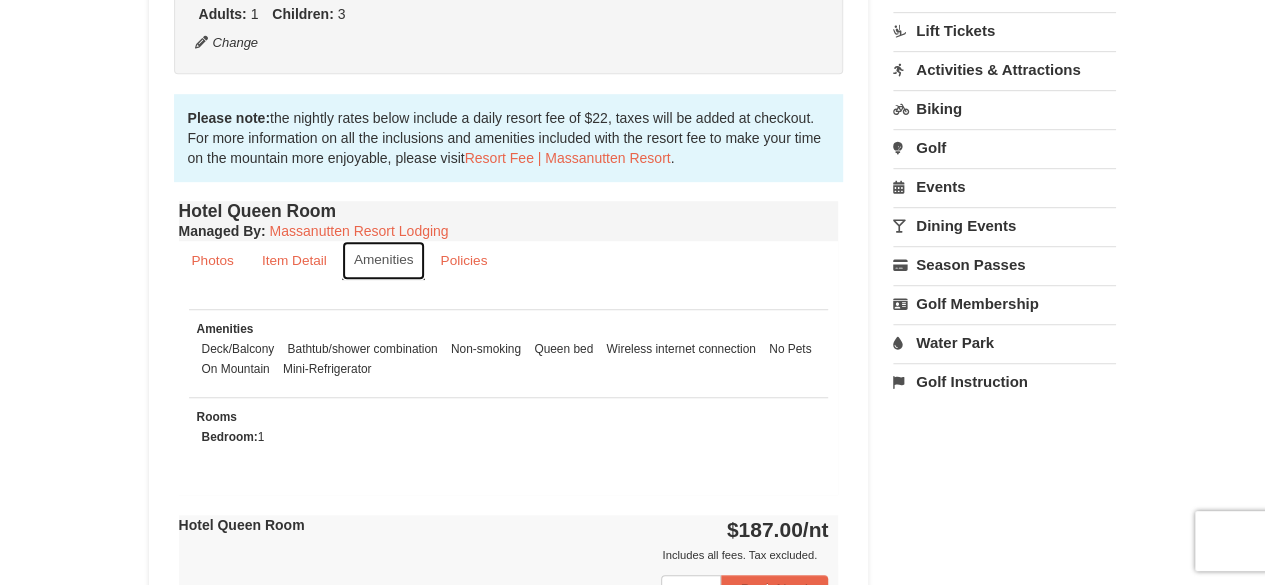 scroll, scrollTop: 568, scrollLeft: 0, axis: vertical 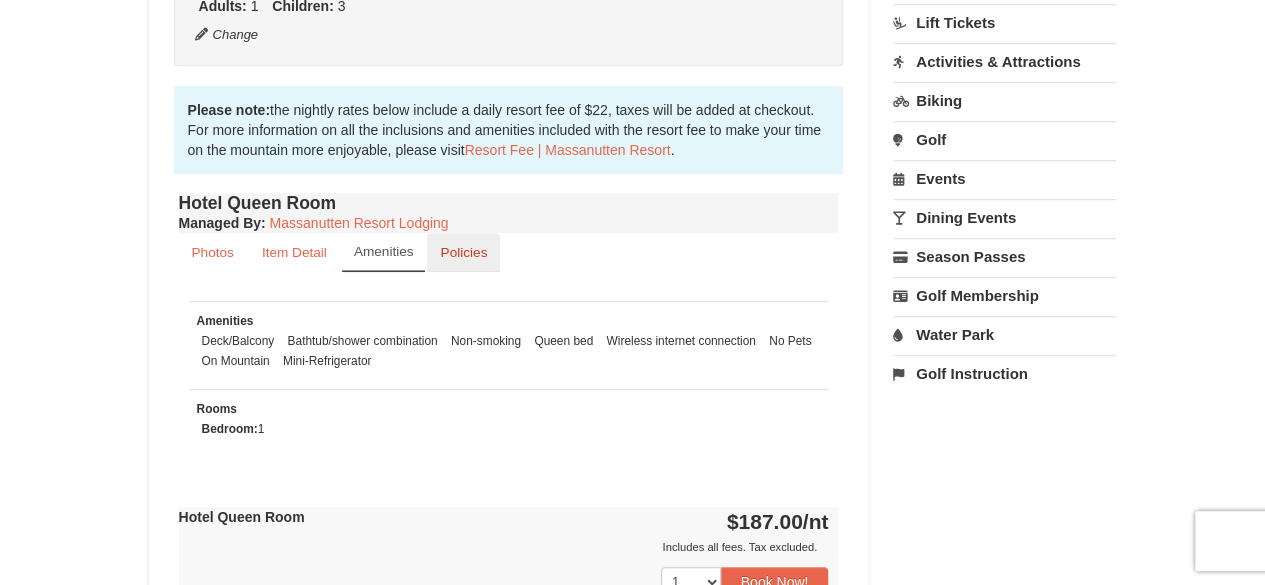 click on "Policies" at bounding box center (463, 252) 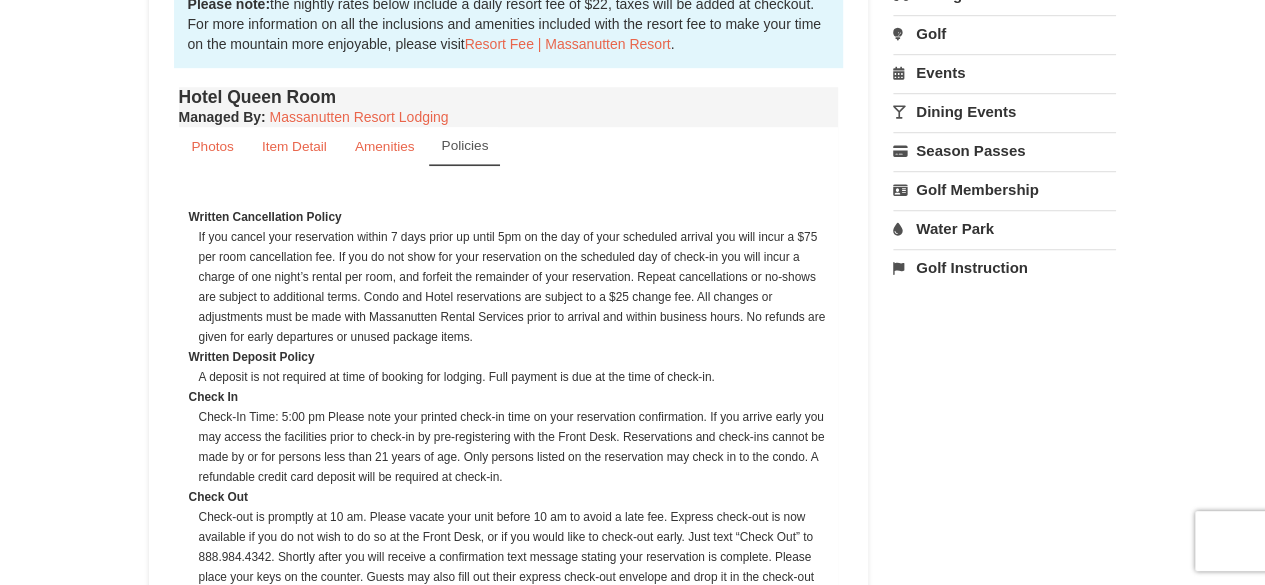 click on "If you cancel your reservation within 7 days prior up until 5pm on the day of your scheduled arrival you will incur a $75 per room cancellation fee.
If you do not show for your reservation on the scheduled day of check-in you will incur a charge of one night’s rental per room, and forfeit the remainder of your reservation. Repeat cancellations or no-shows are subject to additional terms.
Condo and Hotel reservations are subject to a $25 change fee. All changes or adjustments must be made with Massanutten Rental Services prior to arrival and within business hours. No refunds are given for early departures or unused package items." at bounding box center [514, 287] 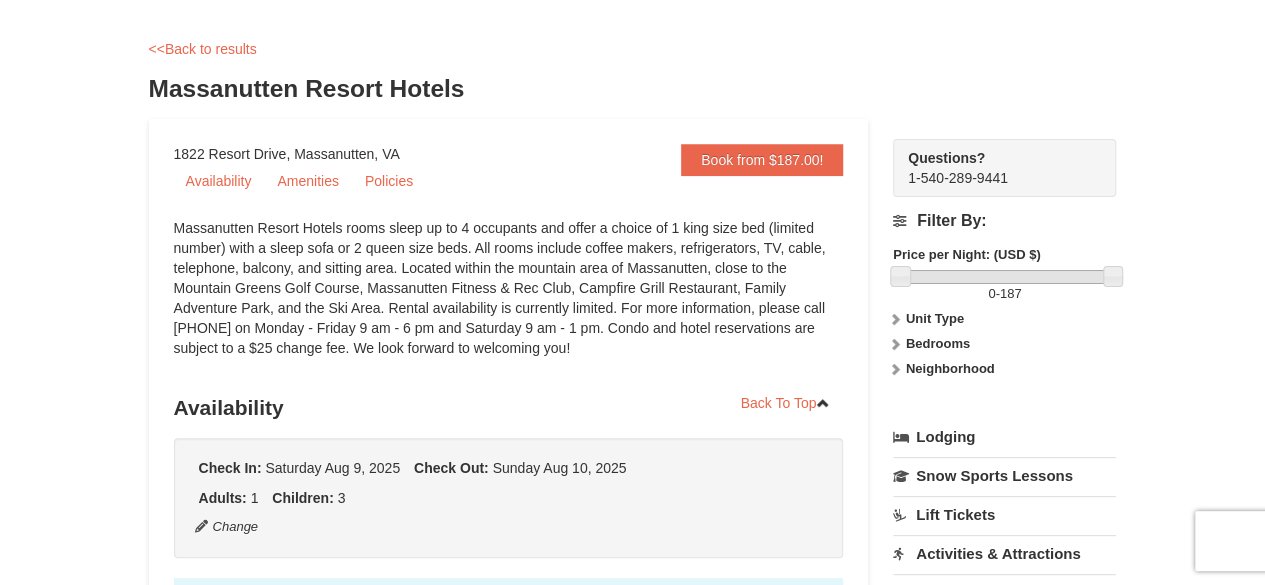 scroll, scrollTop: 0, scrollLeft: 0, axis: both 